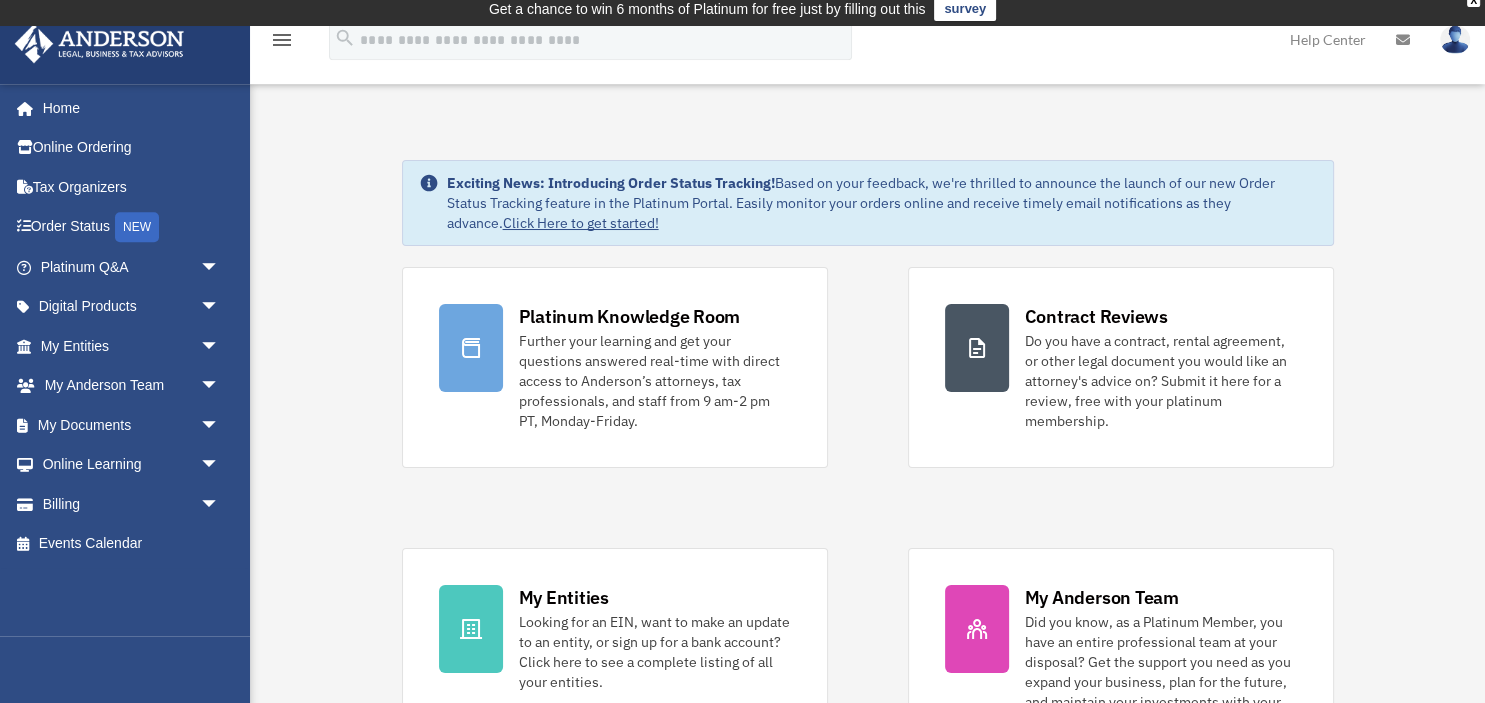 scroll, scrollTop: 11, scrollLeft: 0, axis: vertical 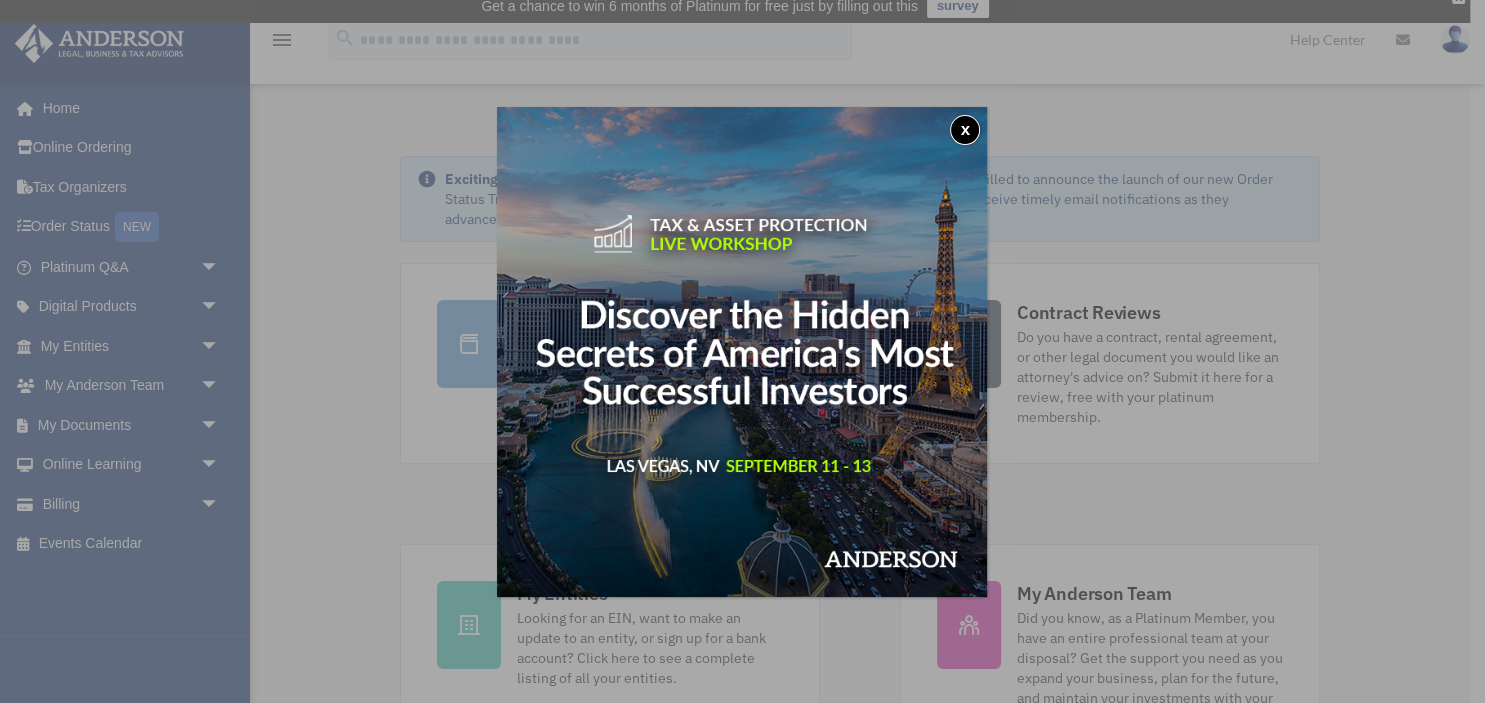 click on "x" at bounding box center (965, 130) 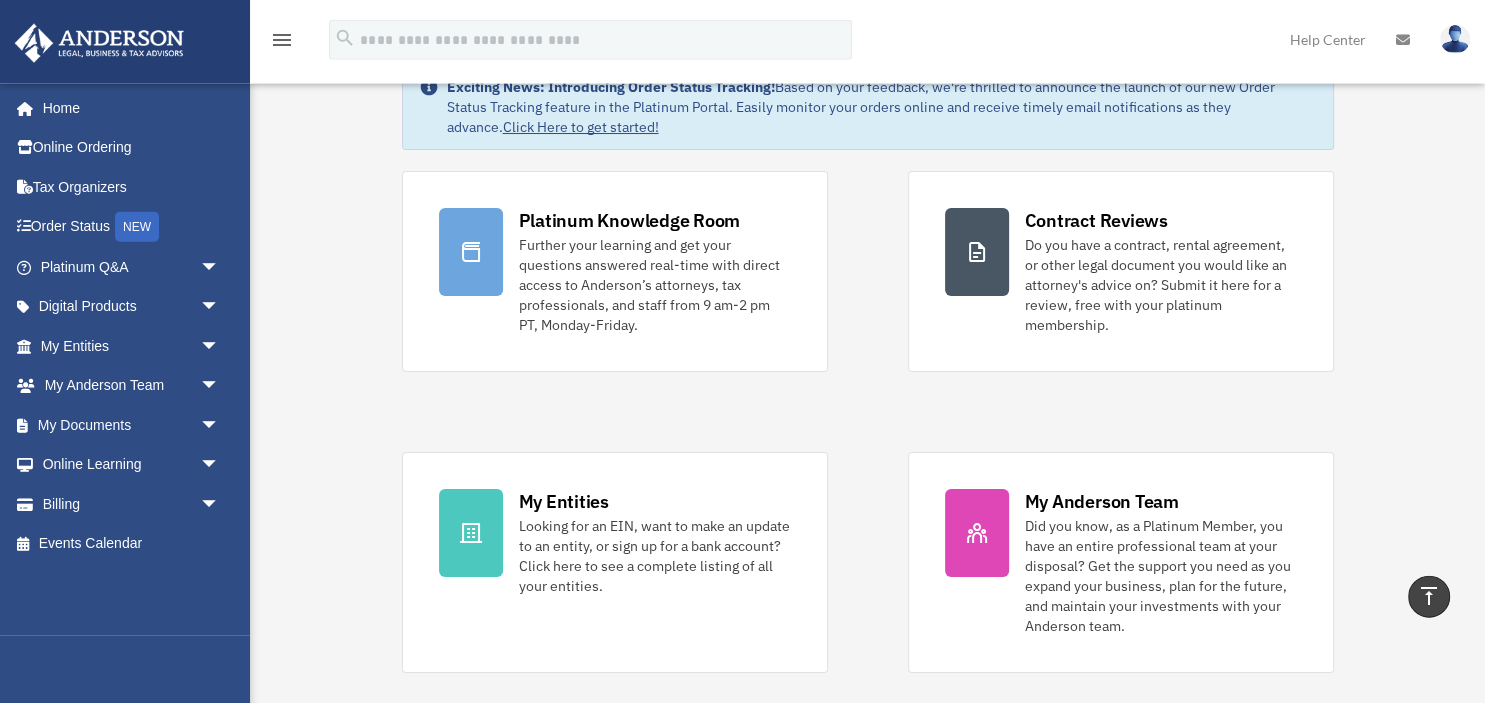 scroll, scrollTop: 97, scrollLeft: 0, axis: vertical 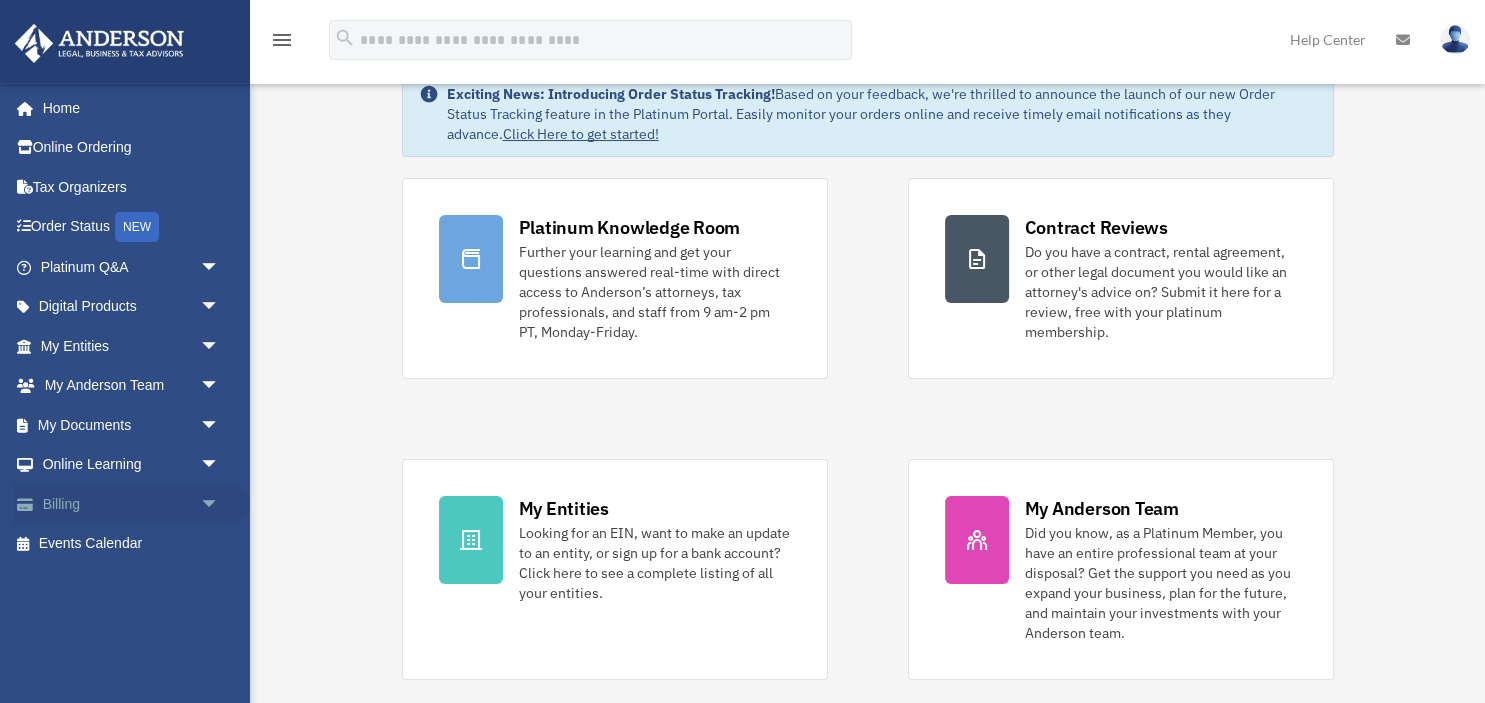 click on "Billing arrow_drop_down" at bounding box center [132, 504] 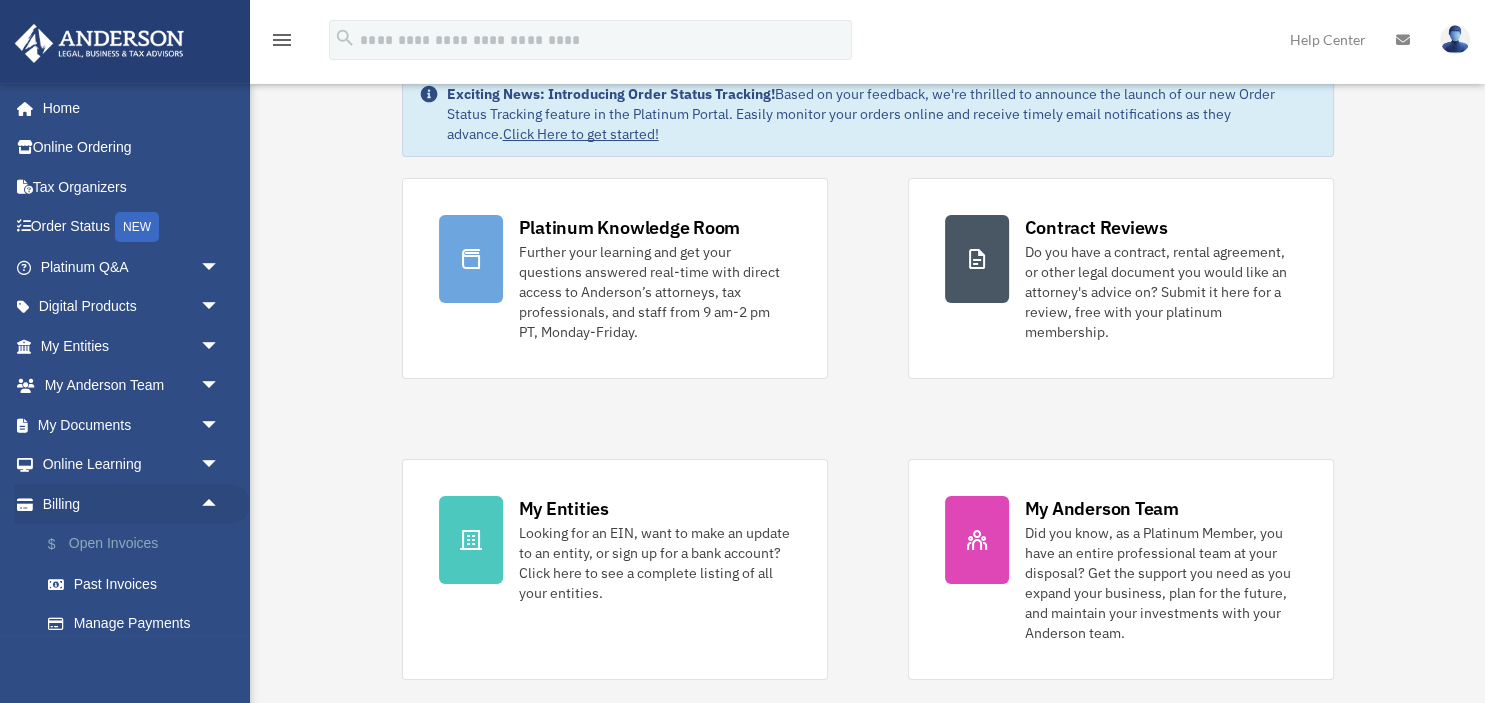click on "$ Open Invoices" at bounding box center [139, 544] 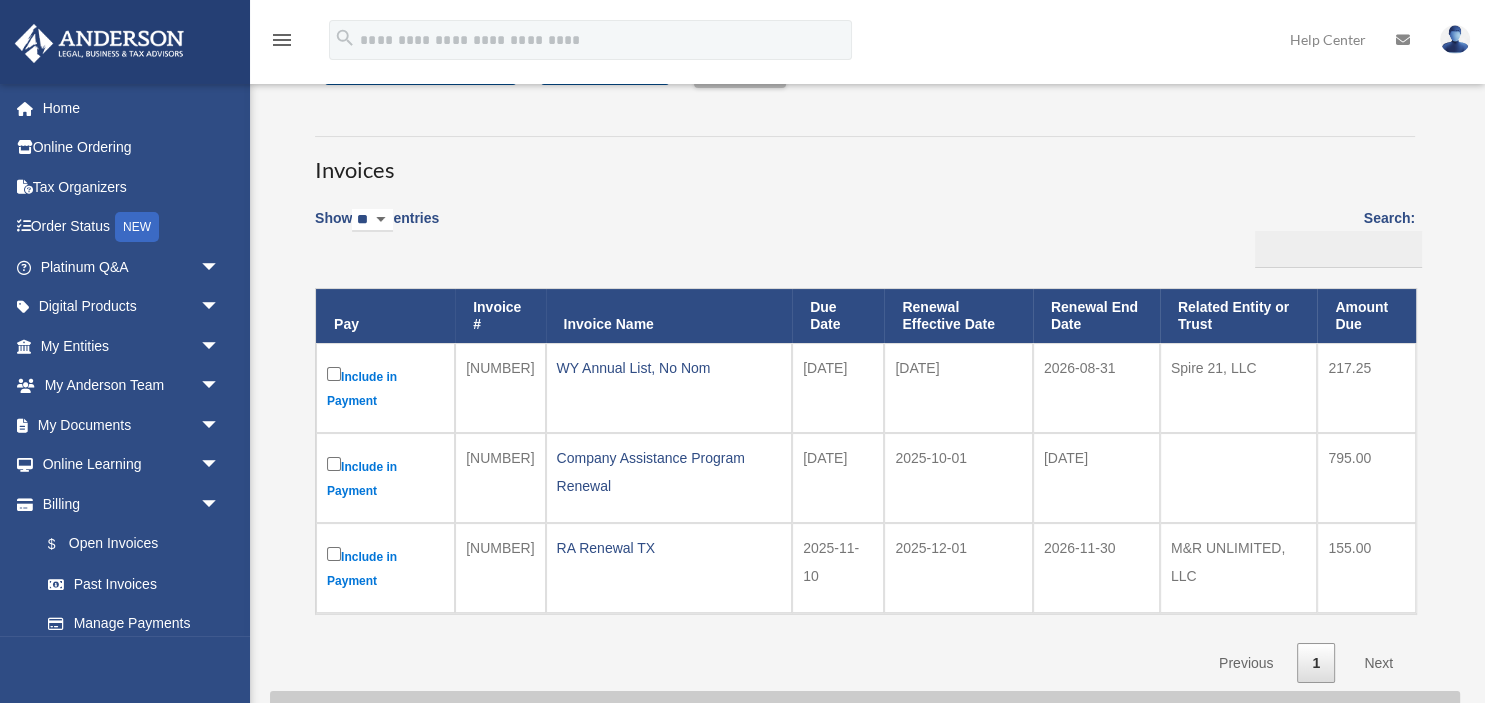 scroll, scrollTop: 104, scrollLeft: 0, axis: vertical 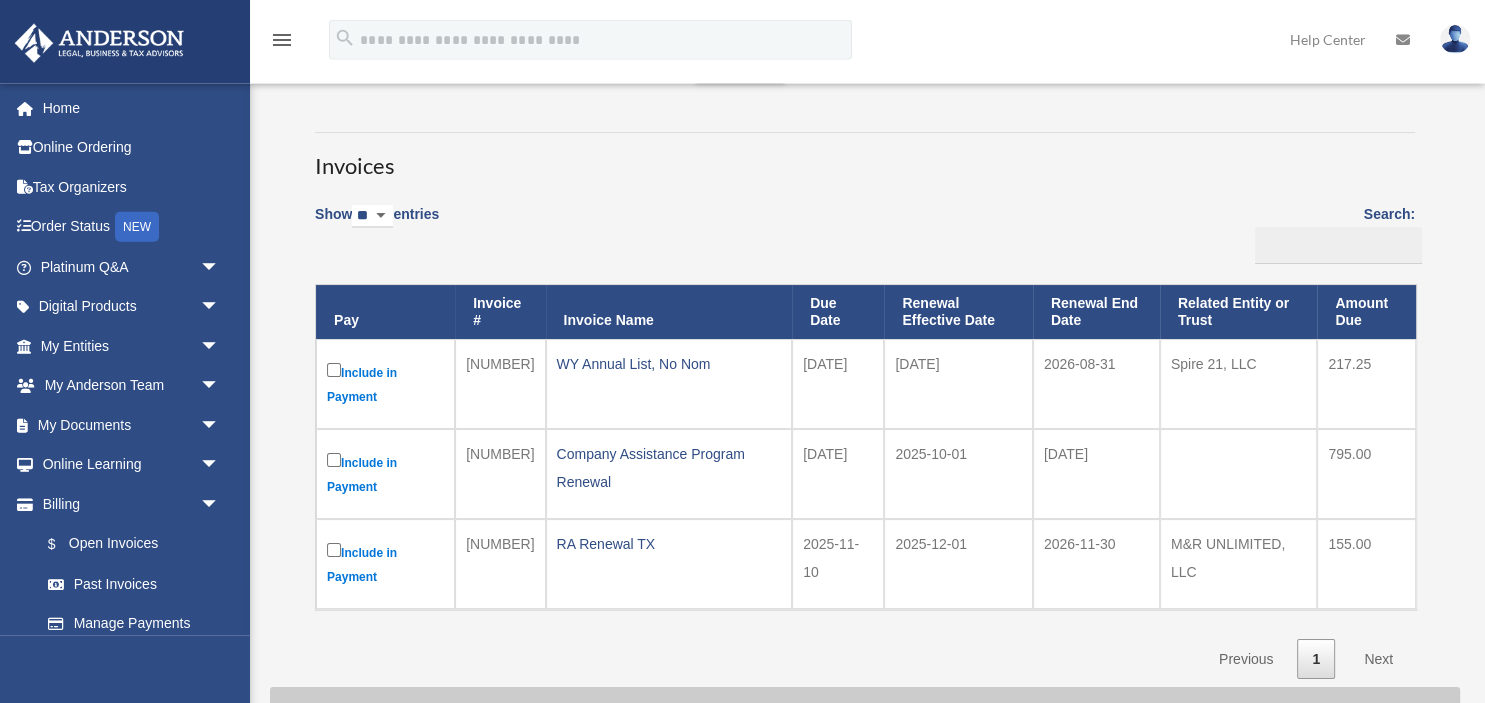 click on "Show  ** ** ** ***  entries Search:
Pay Invoice # Invoice Name Due Date Renewal Effective Date Renewal End Date Related Entity or Trust Amount Due
Include in Payment
2100591
WY Annual List, No Nom
2025-08-11
2025-09-01
2026-08-31
Spire 21, LLC
217.25
Include in Payment 2198324    2025-09-10 795.00" at bounding box center [865, 436] 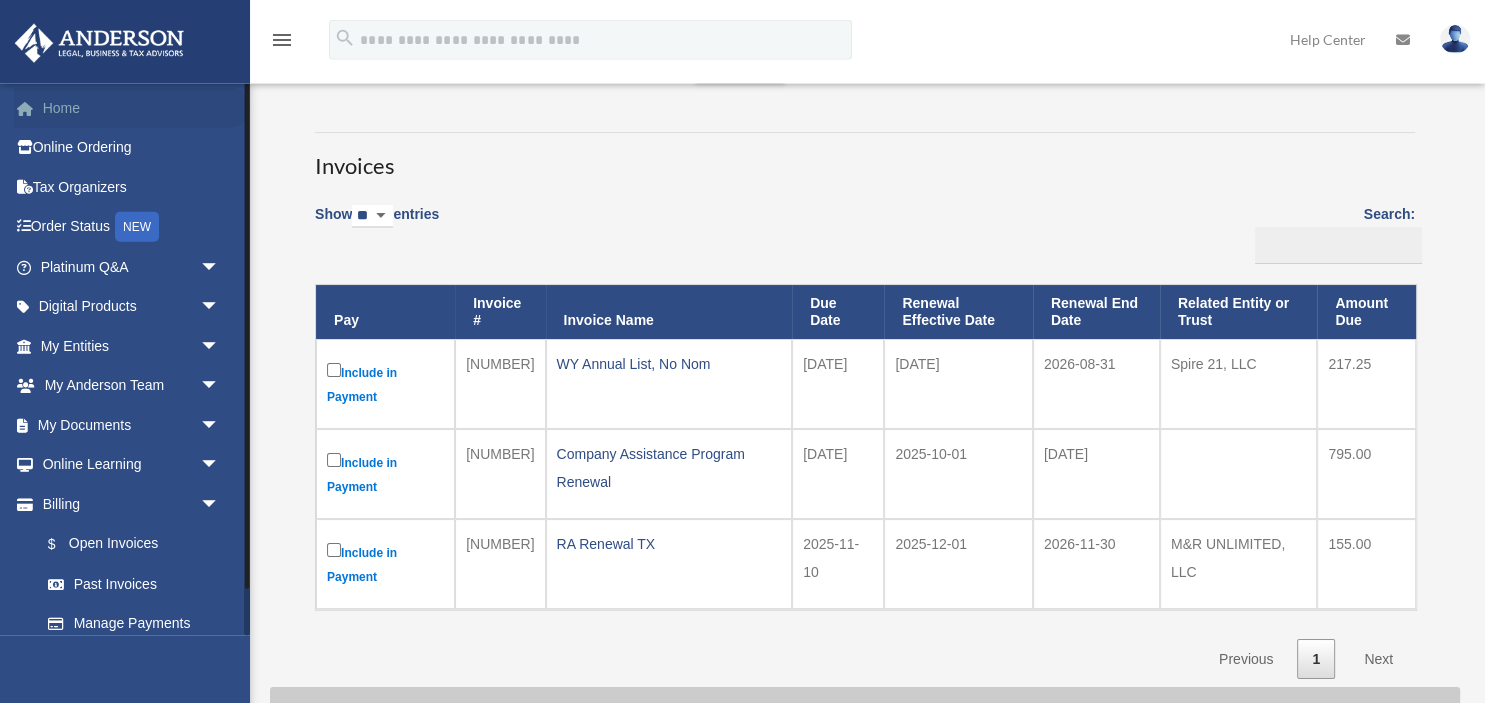 click on "Home" at bounding box center (132, 108) 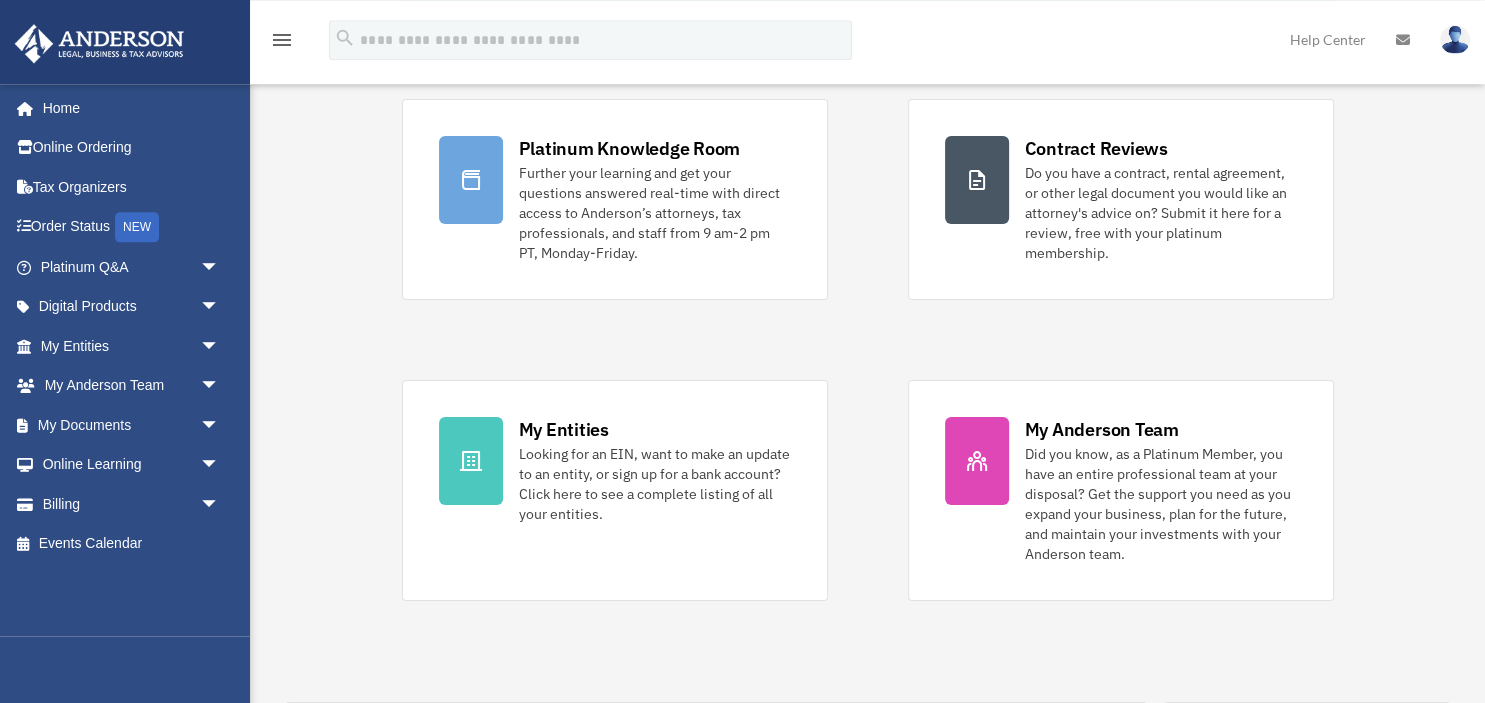 scroll, scrollTop: 174, scrollLeft: 0, axis: vertical 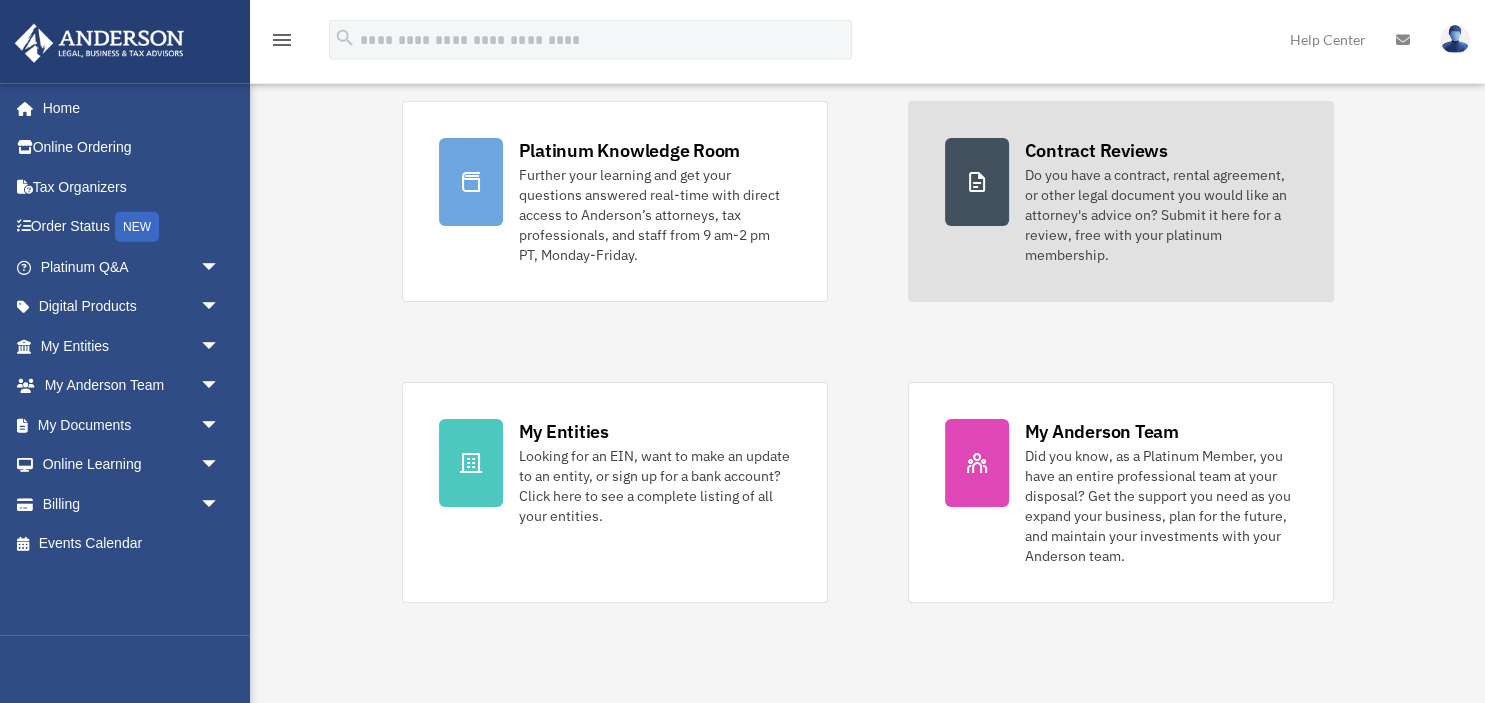 click on "Do you have a contract, rental agreement, or other legal document you would like an attorney's advice on?  Submit it here for a  review, free with your platinum membership." at bounding box center (1161, 215) 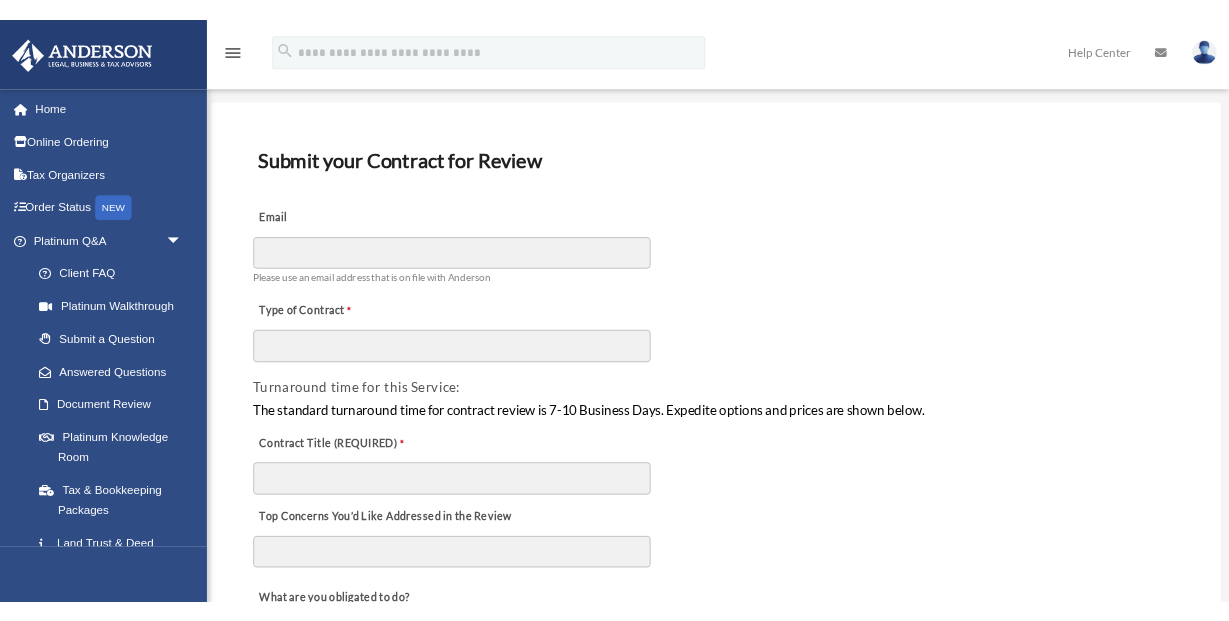 scroll, scrollTop: 0, scrollLeft: 0, axis: both 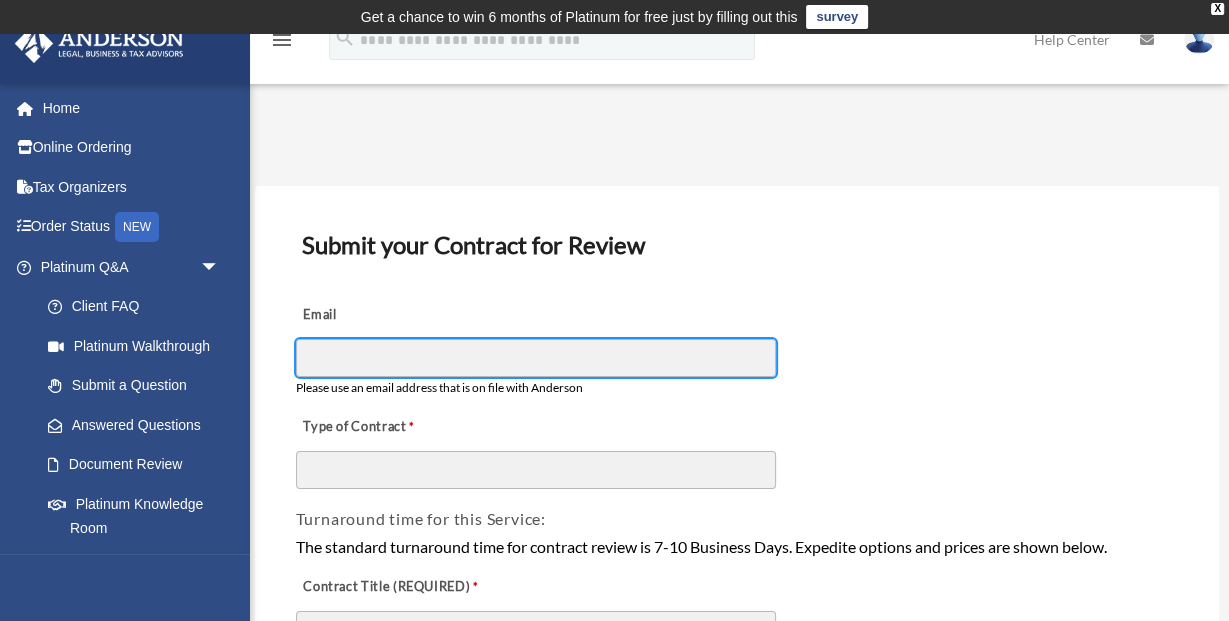 click on "Email" at bounding box center [536, 358] 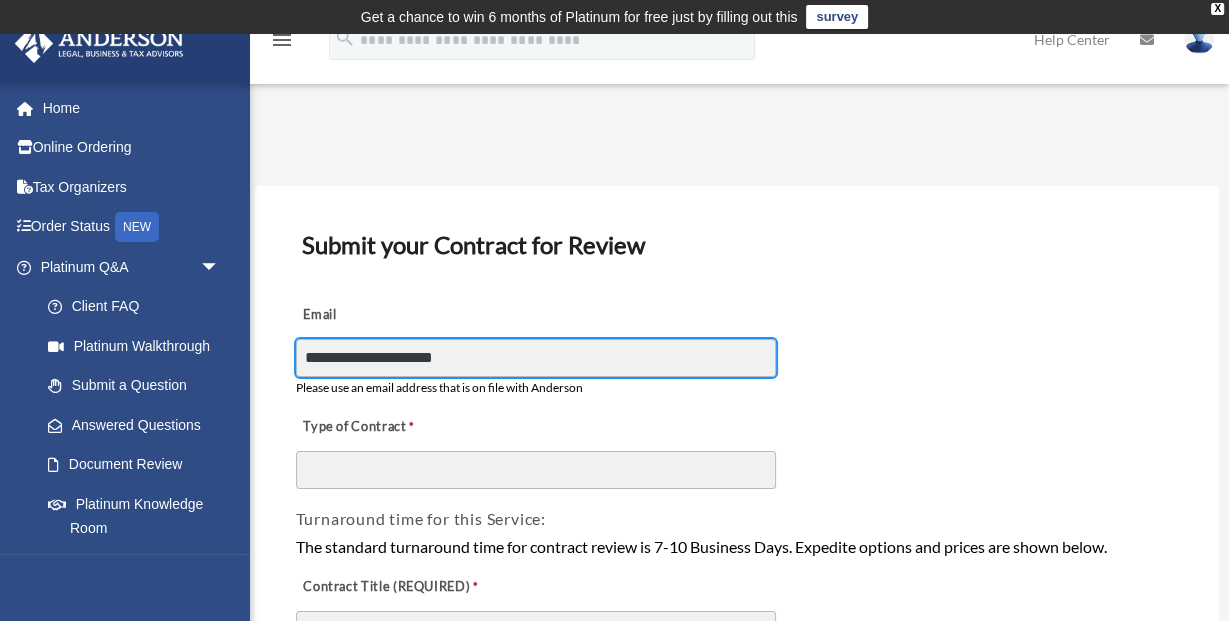 type on "**********" 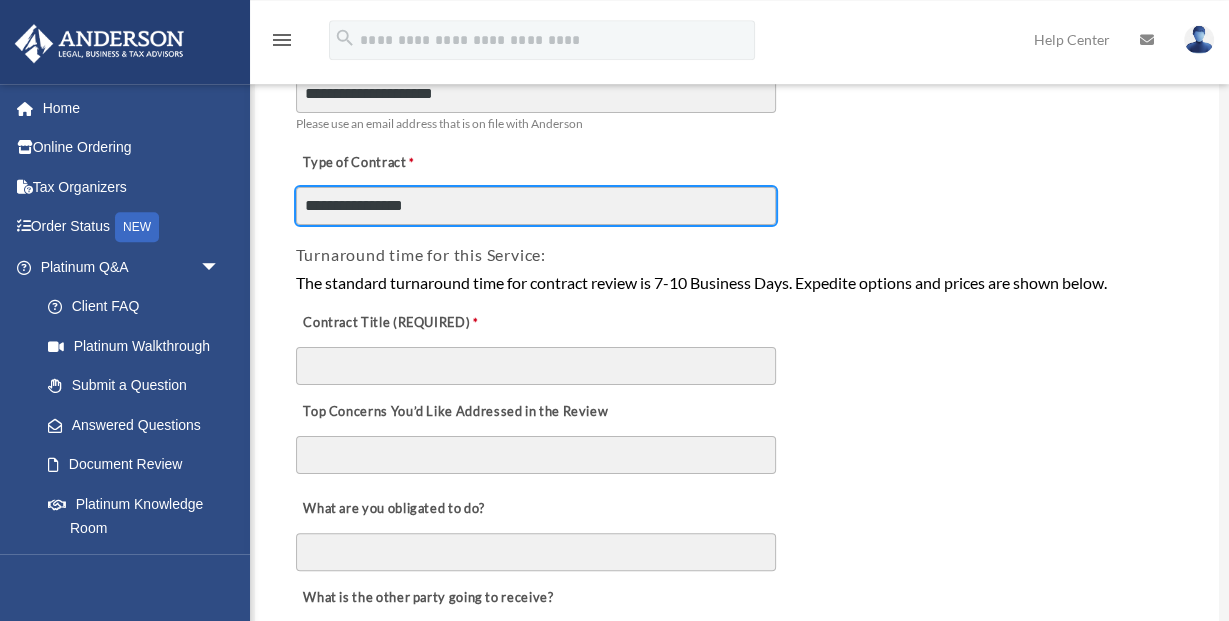 scroll, scrollTop: 269, scrollLeft: 0, axis: vertical 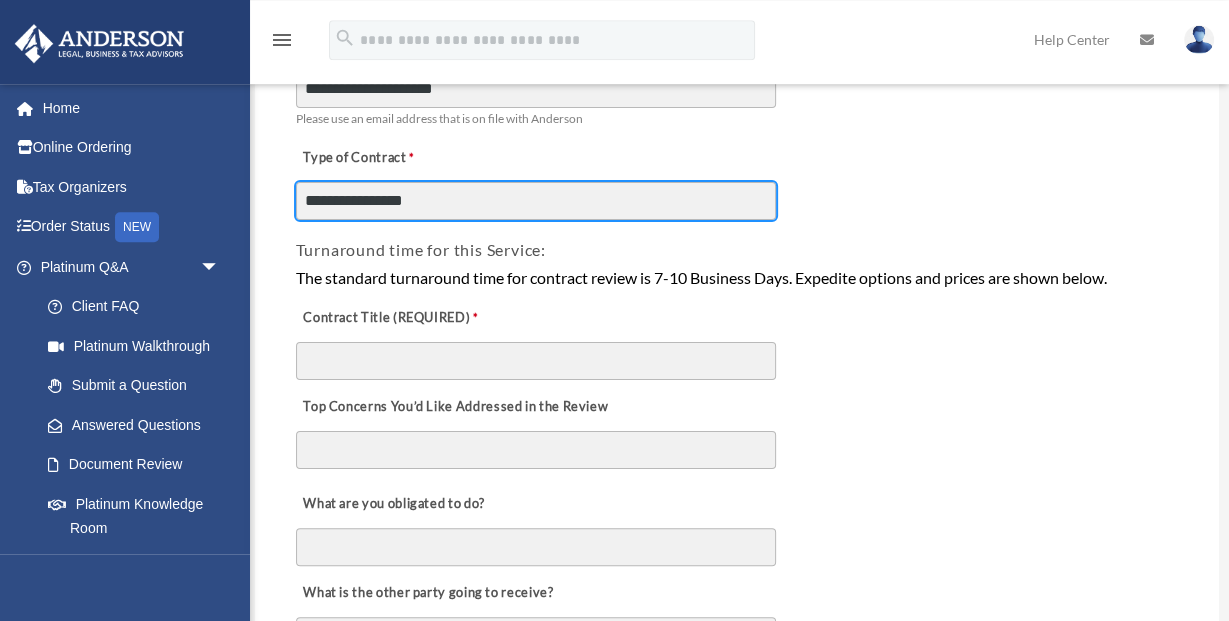type on "**********" 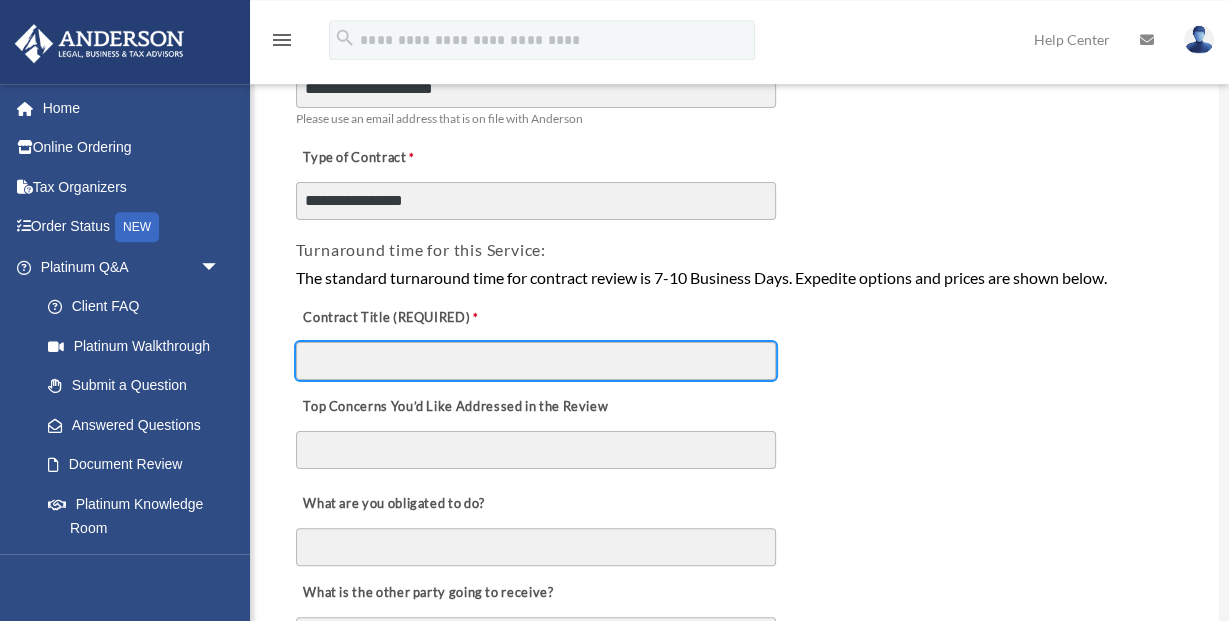 click on "Contract Title (REQUIRED)" at bounding box center (536, 361) 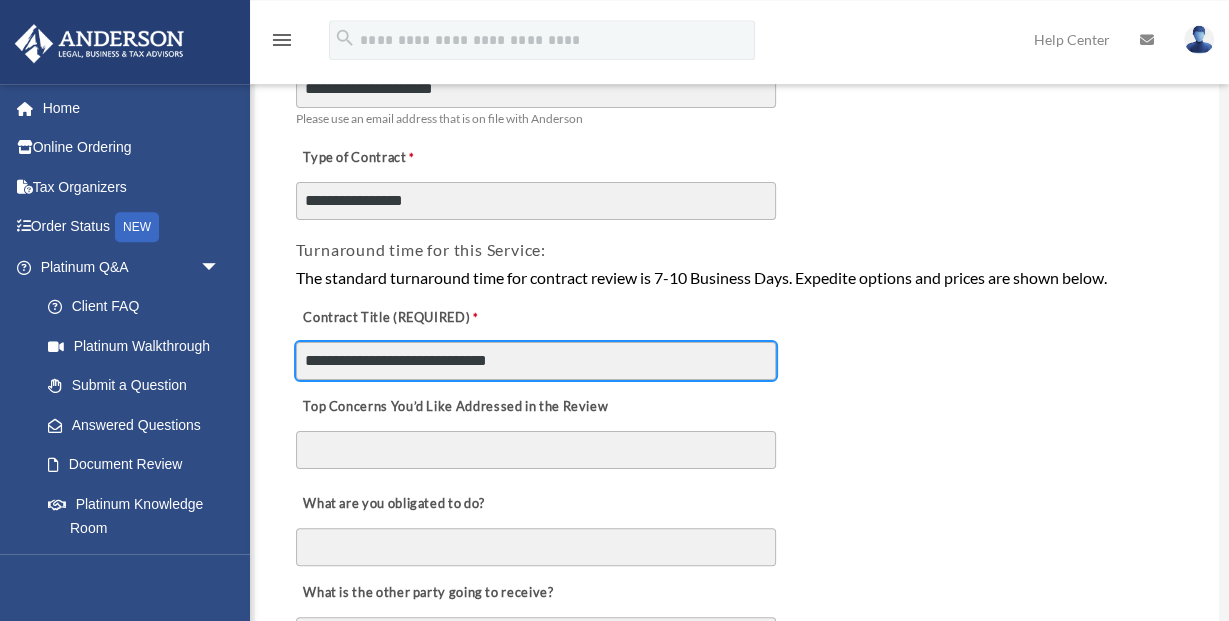 type on "**********" 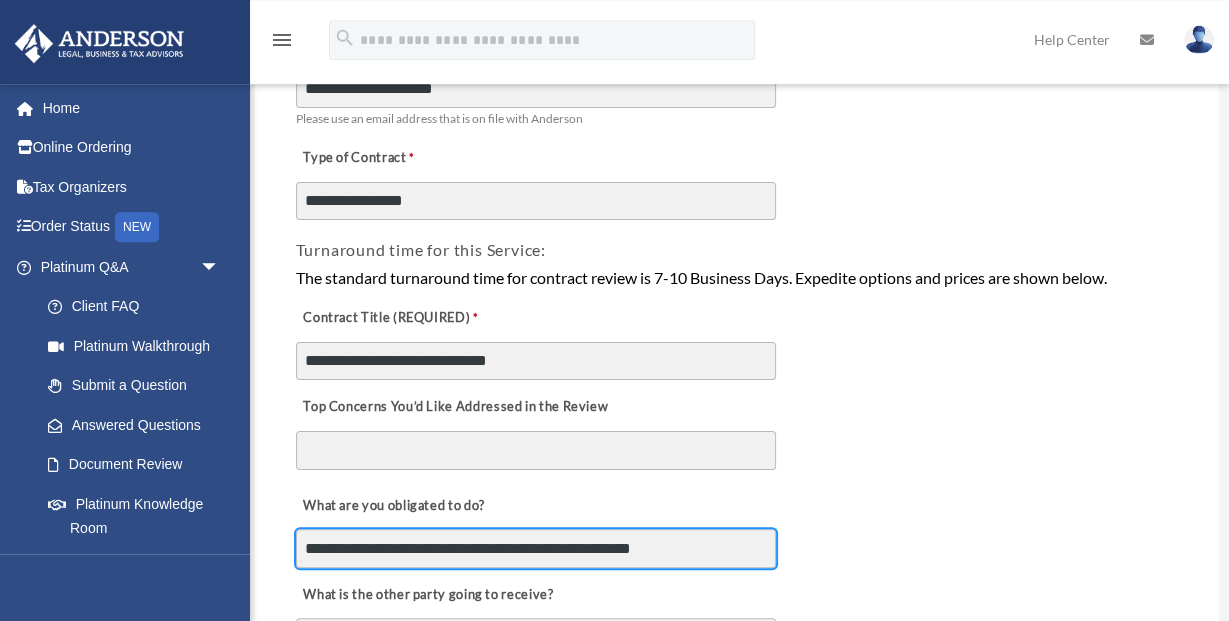 type on "**********" 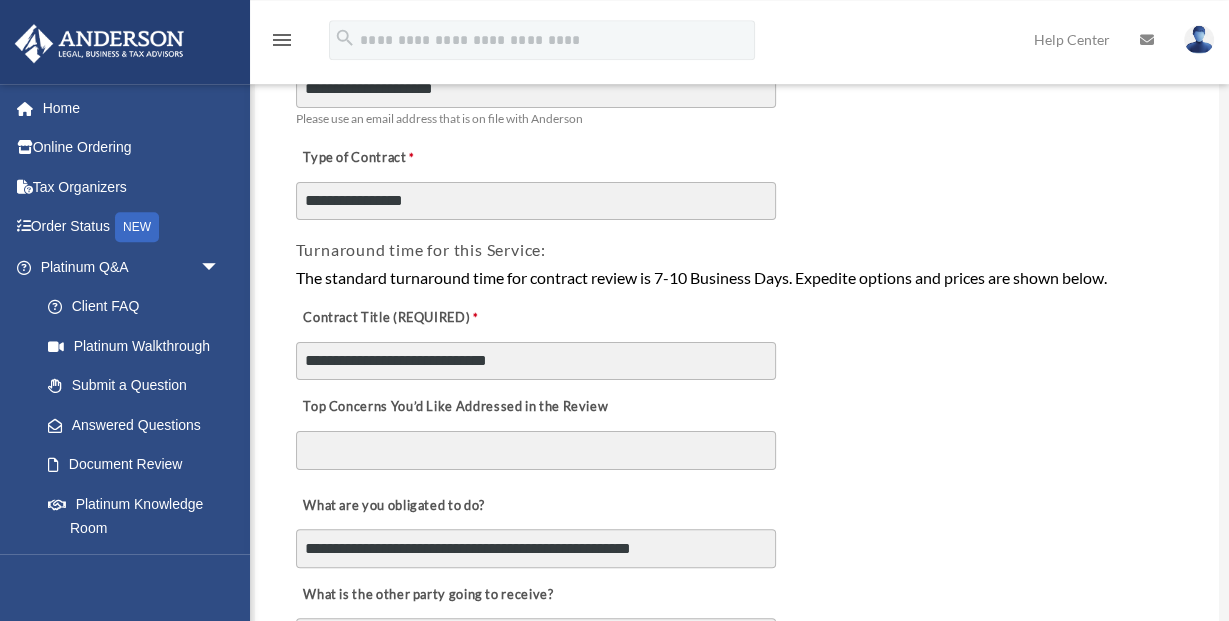 click on "Top Concerns You’d Like Addressed in the Review" at bounding box center (536, 451) 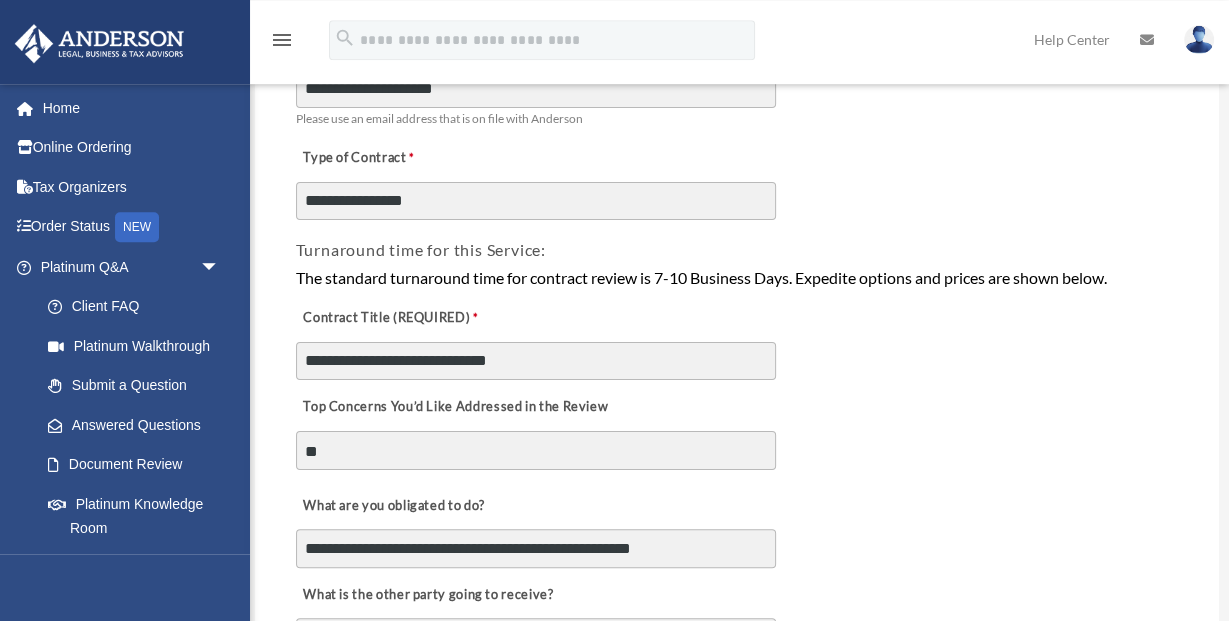 type on "*" 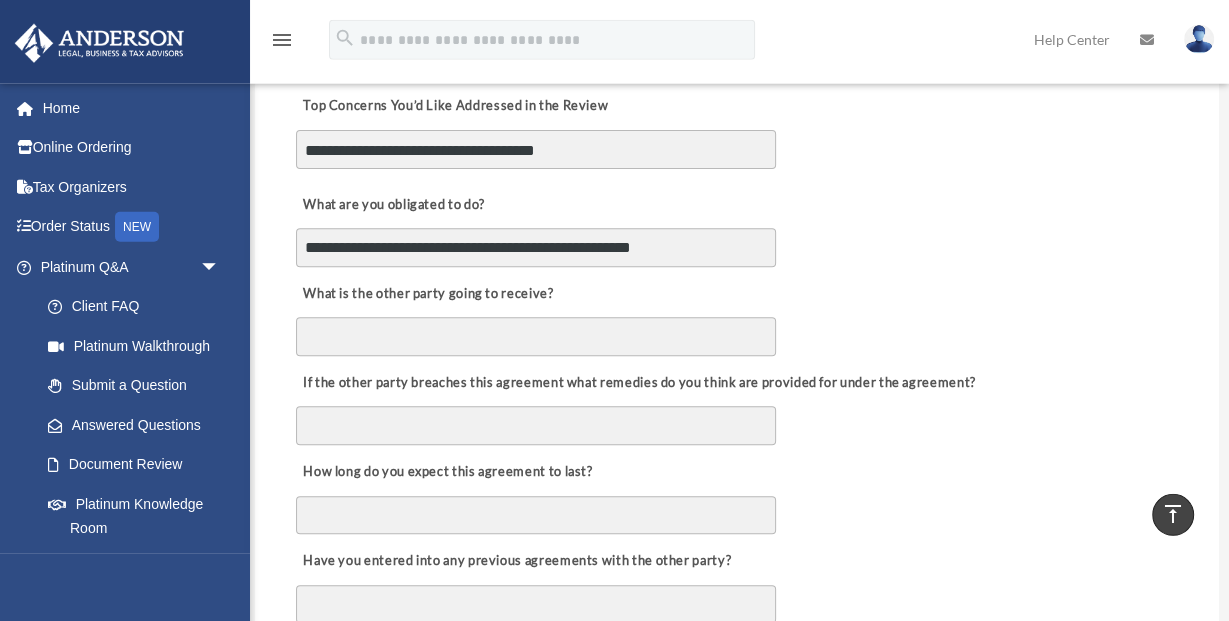 scroll, scrollTop: 571, scrollLeft: 0, axis: vertical 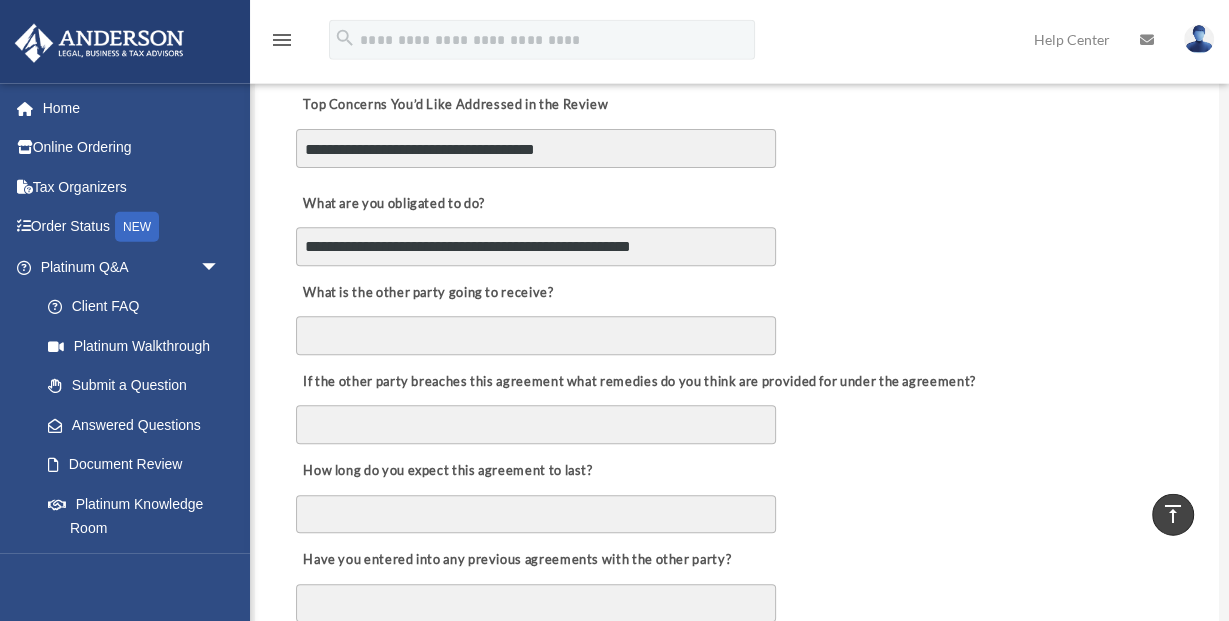 type on "**********" 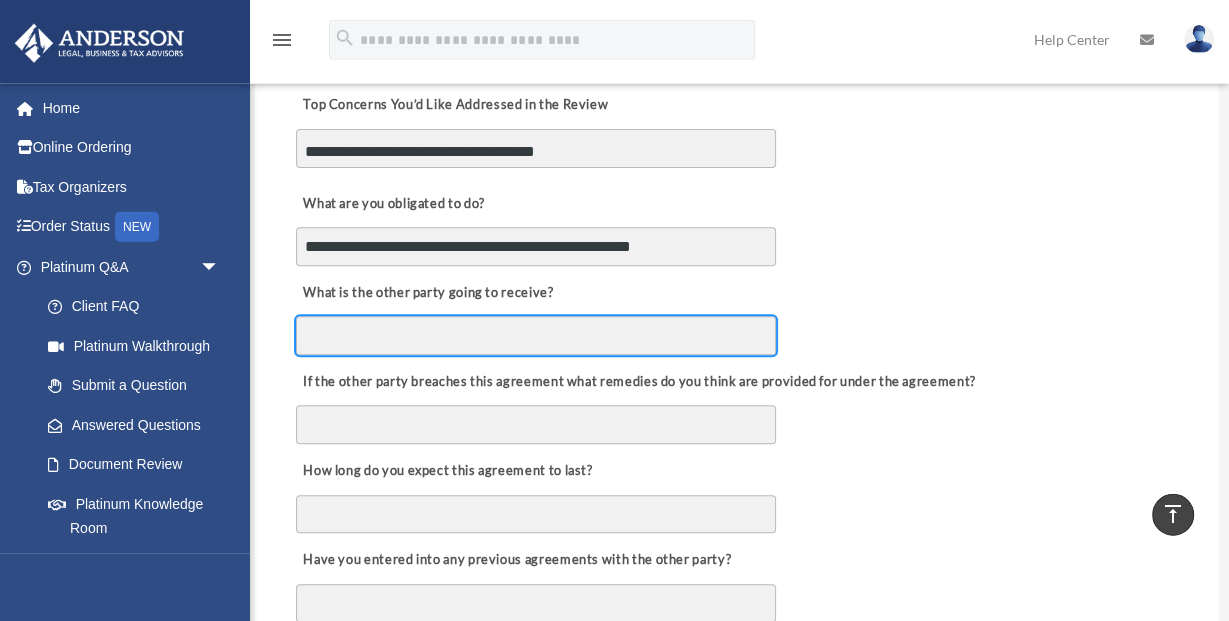 click on "What is the other party going to receive?" at bounding box center (536, 335) 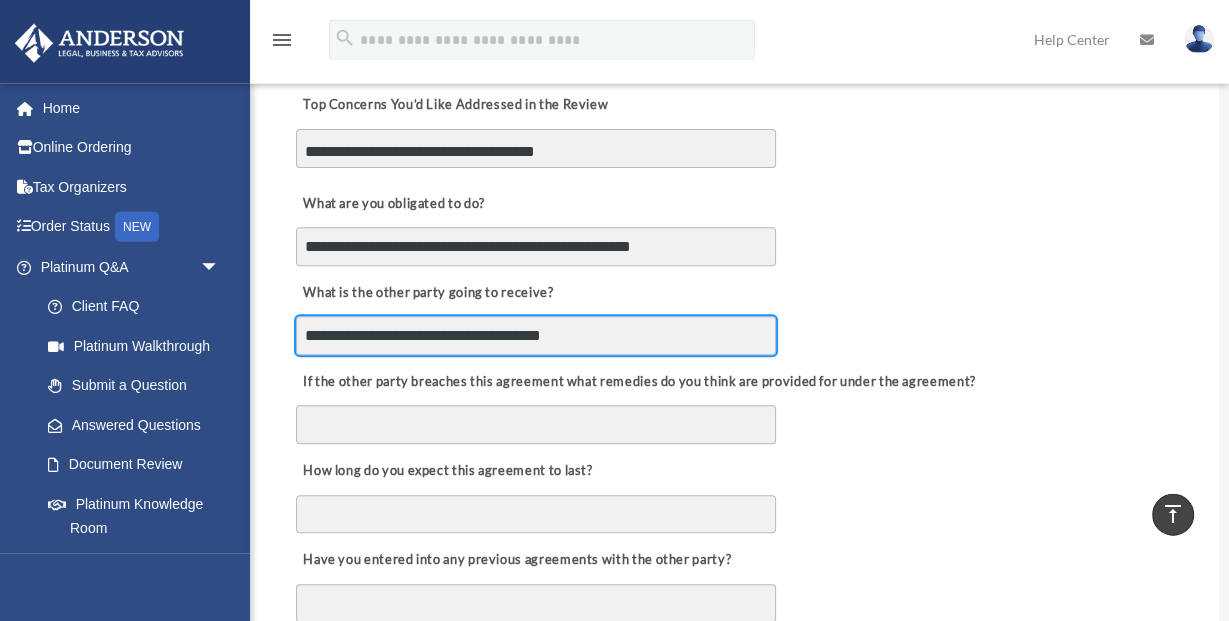type on "**********" 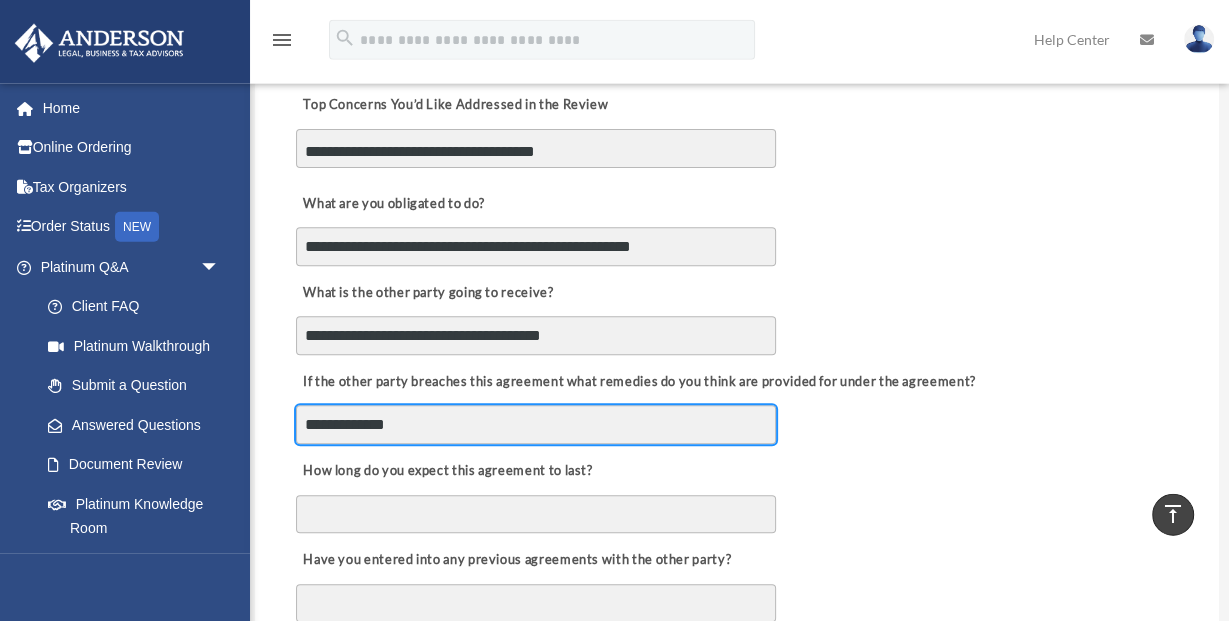 type on "**********" 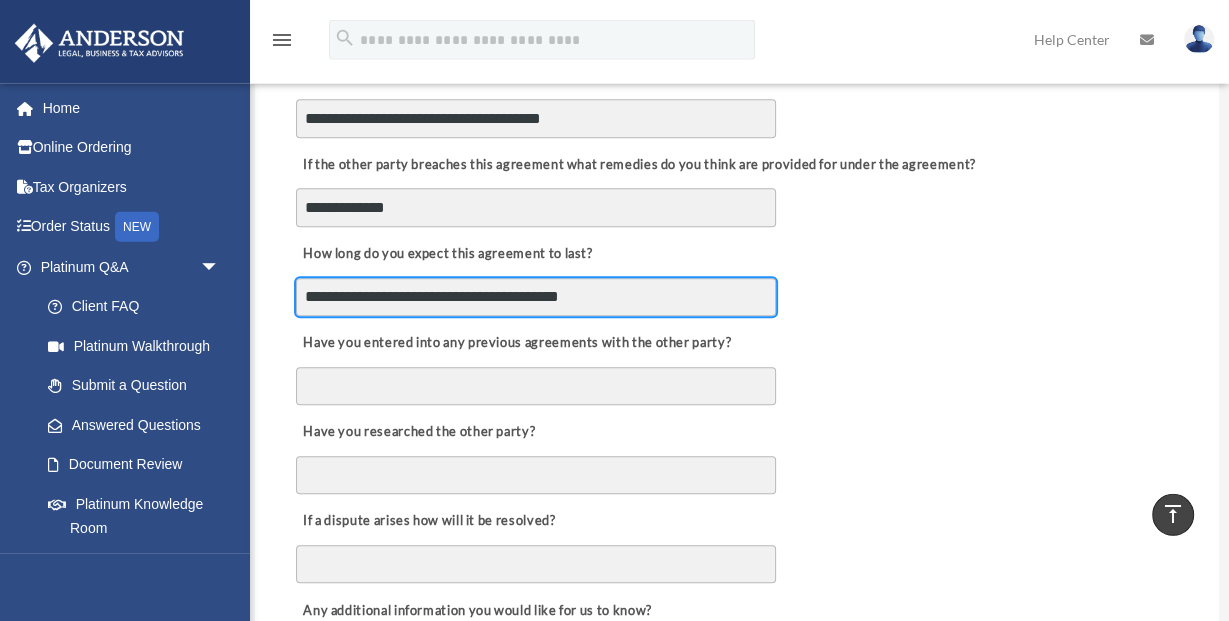 scroll, scrollTop: 790, scrollLeft: 0, axis: vertical 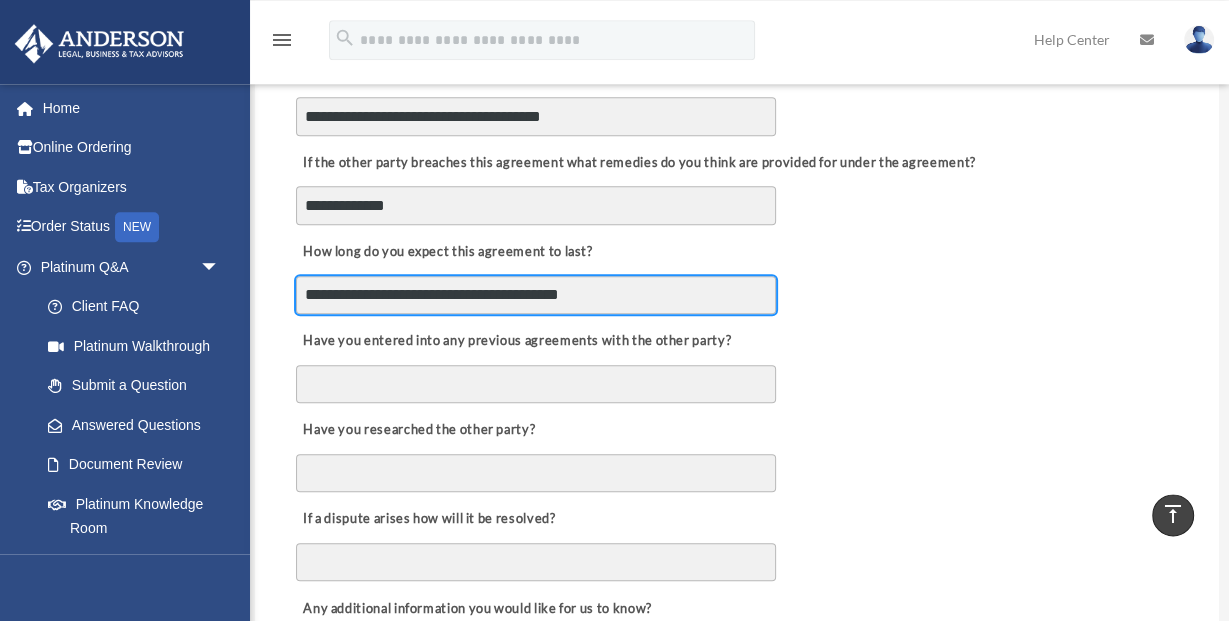 type on "**********" 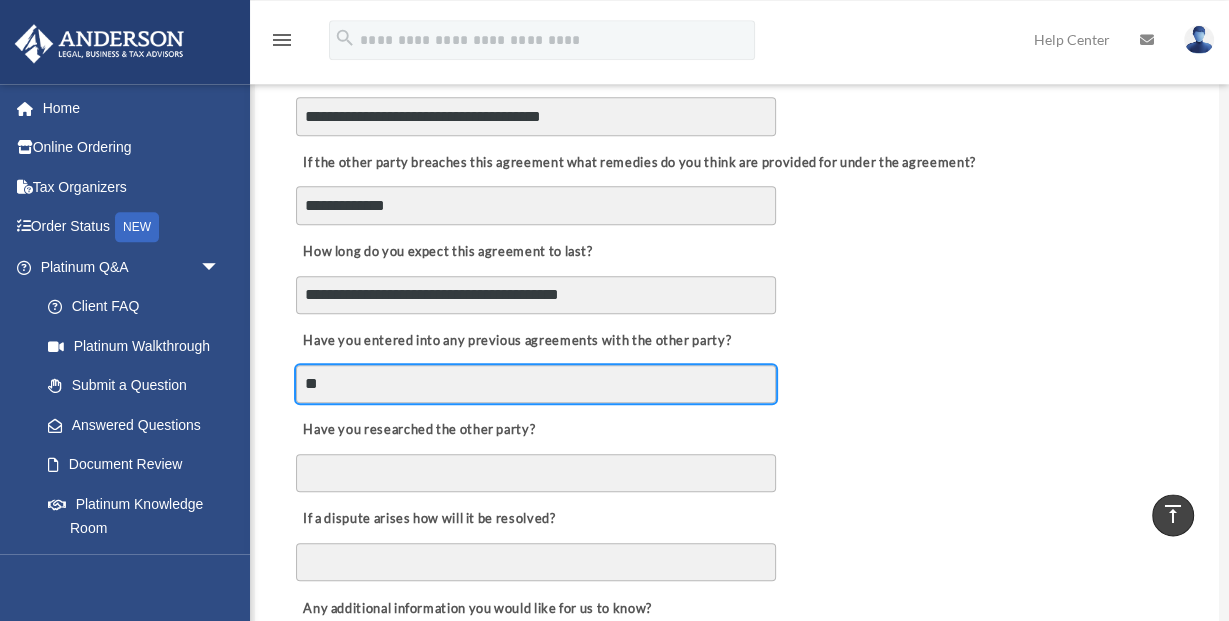 type on "**" 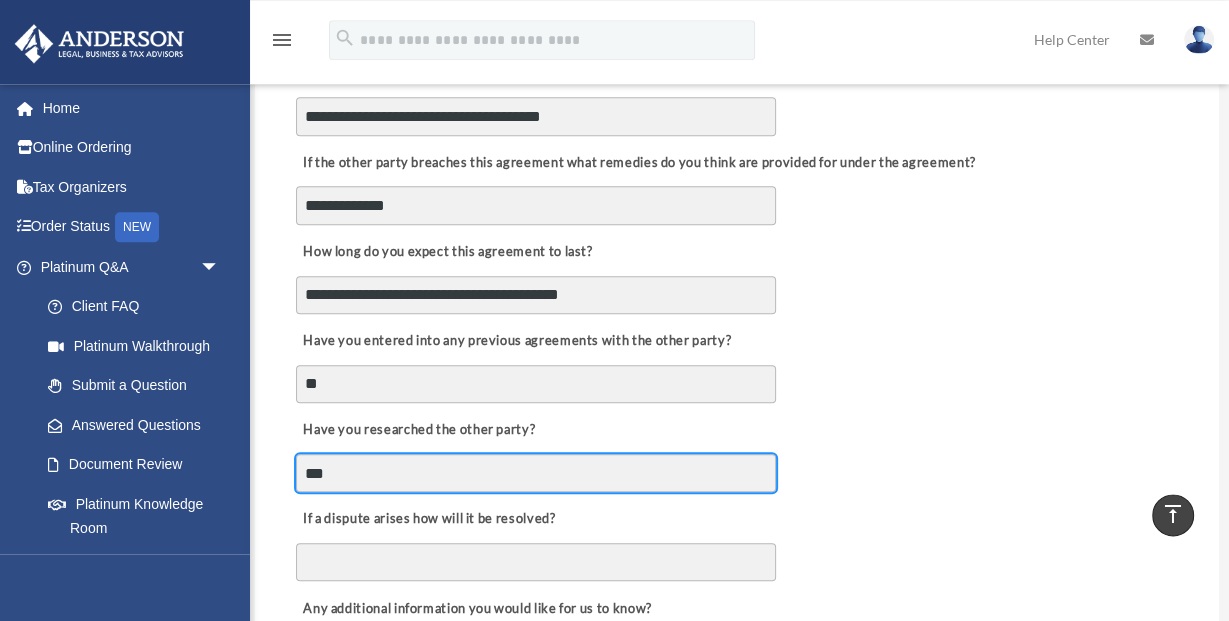 type on "***" 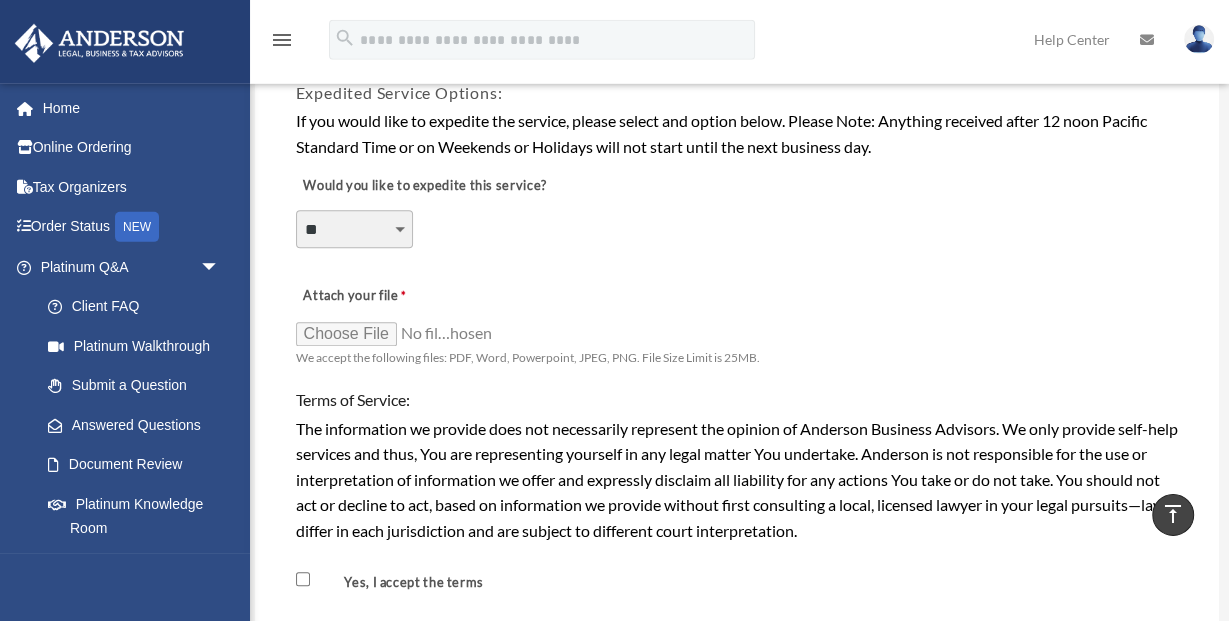 scroll, scrollTop: 1415, scrollLeft: 0, axis: vertical 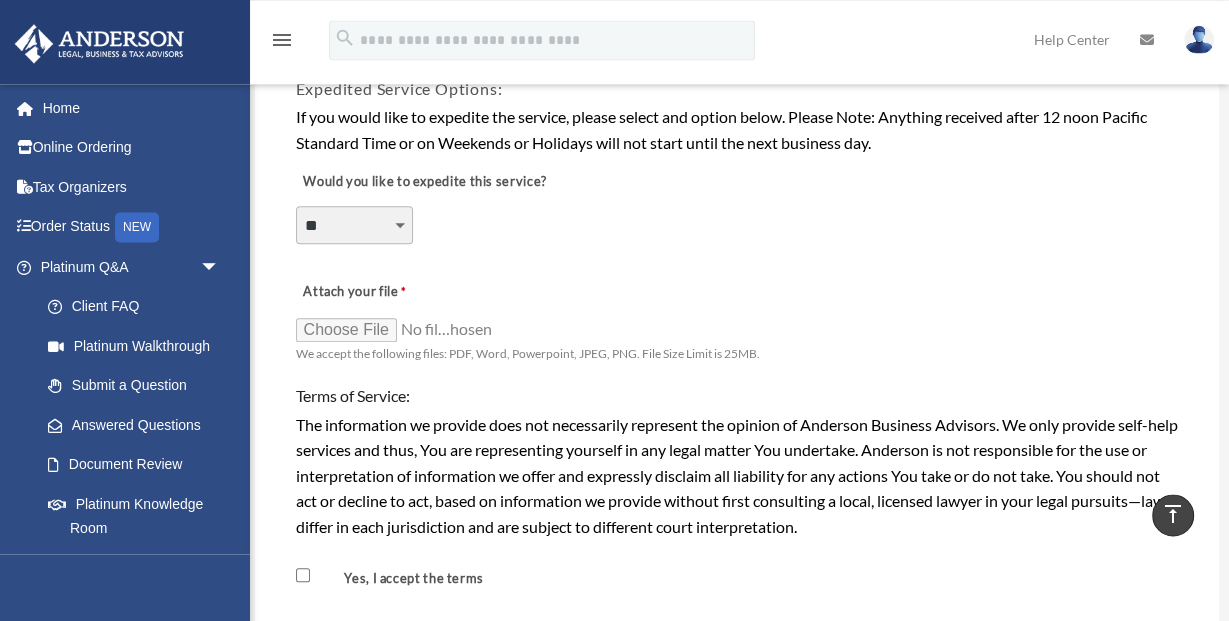 type on "**********" 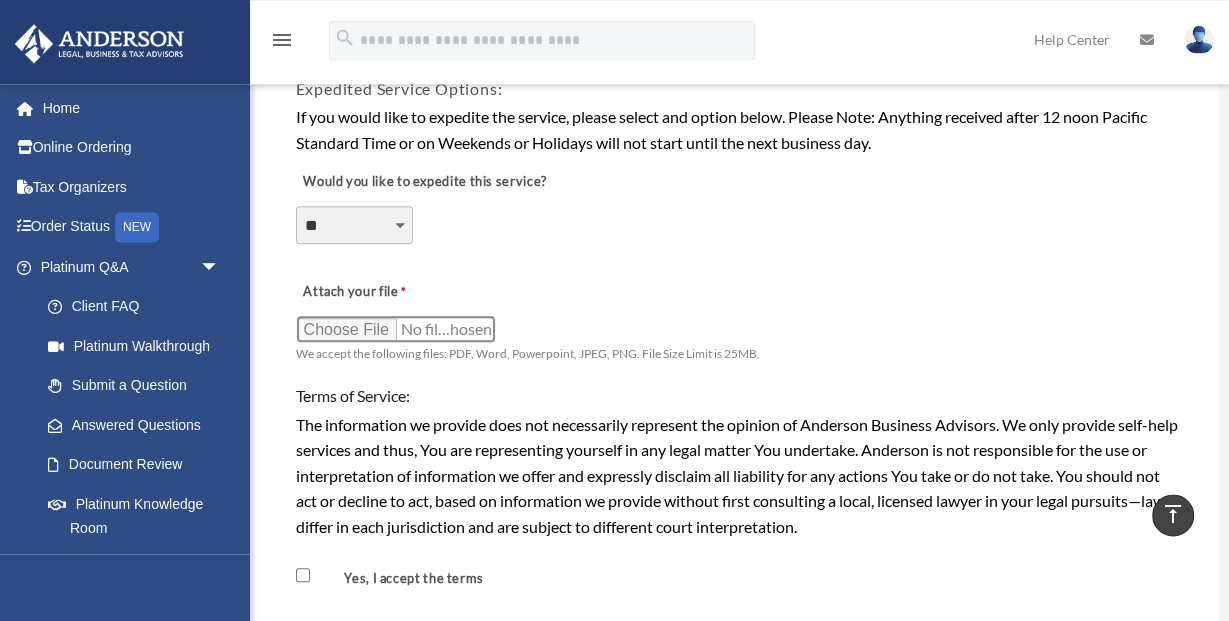 click on "Attach your file" at bounding box center [396, 329] 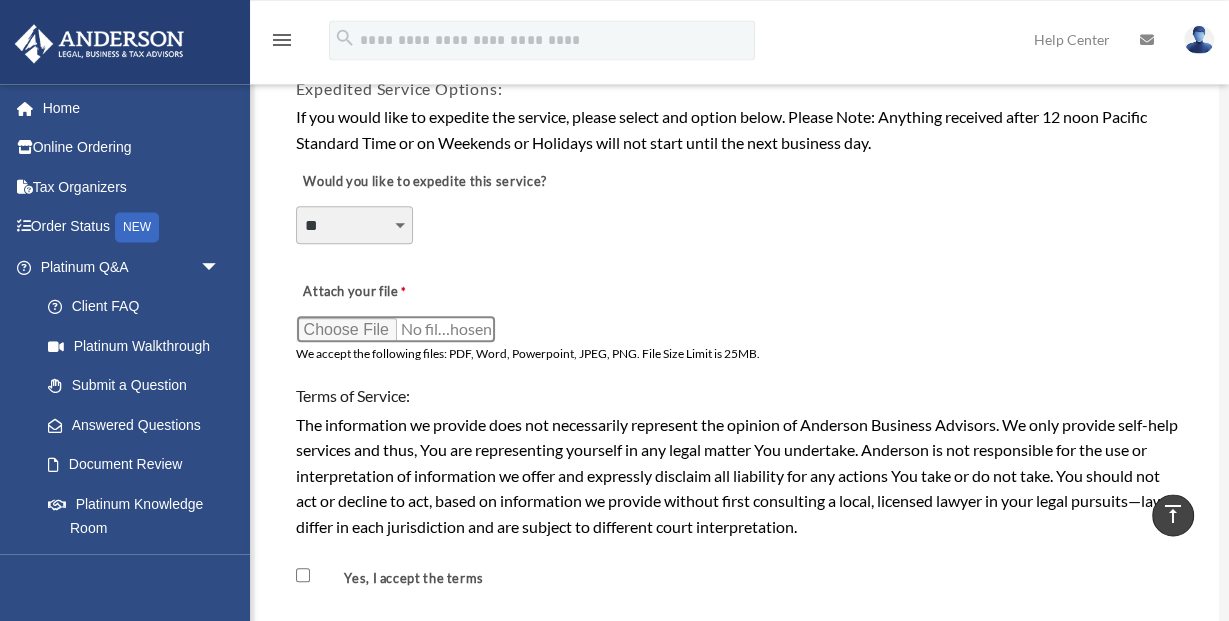 type on "**********" 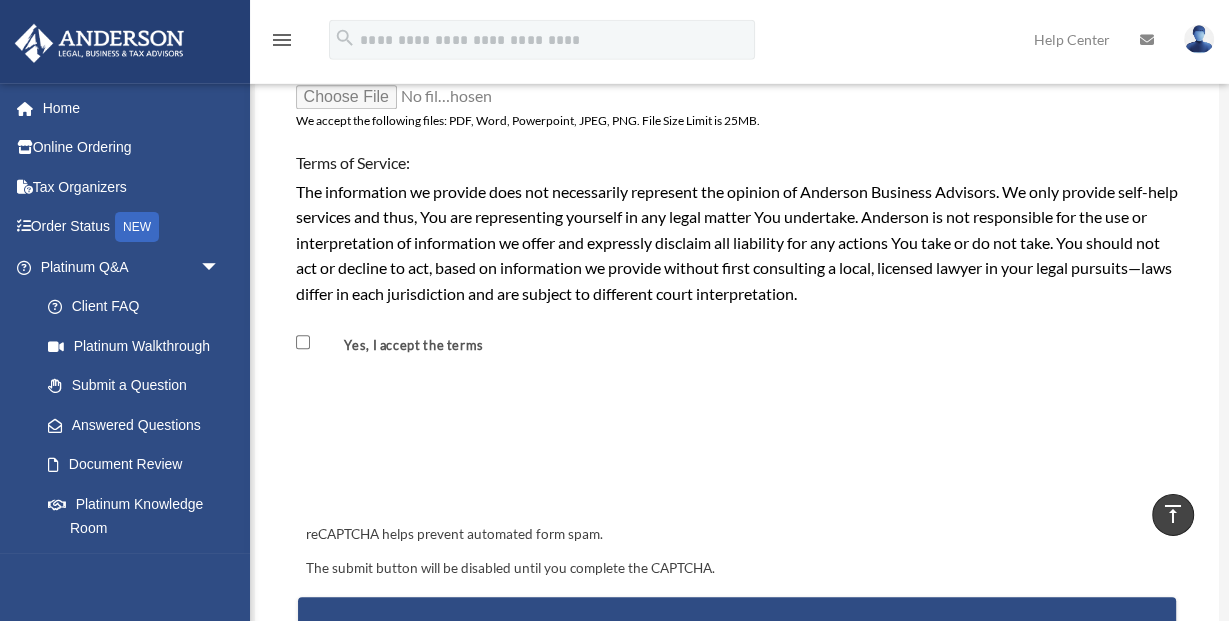 scroll, scrollTop: 1648, scrollLeft: 0, axis: vertical 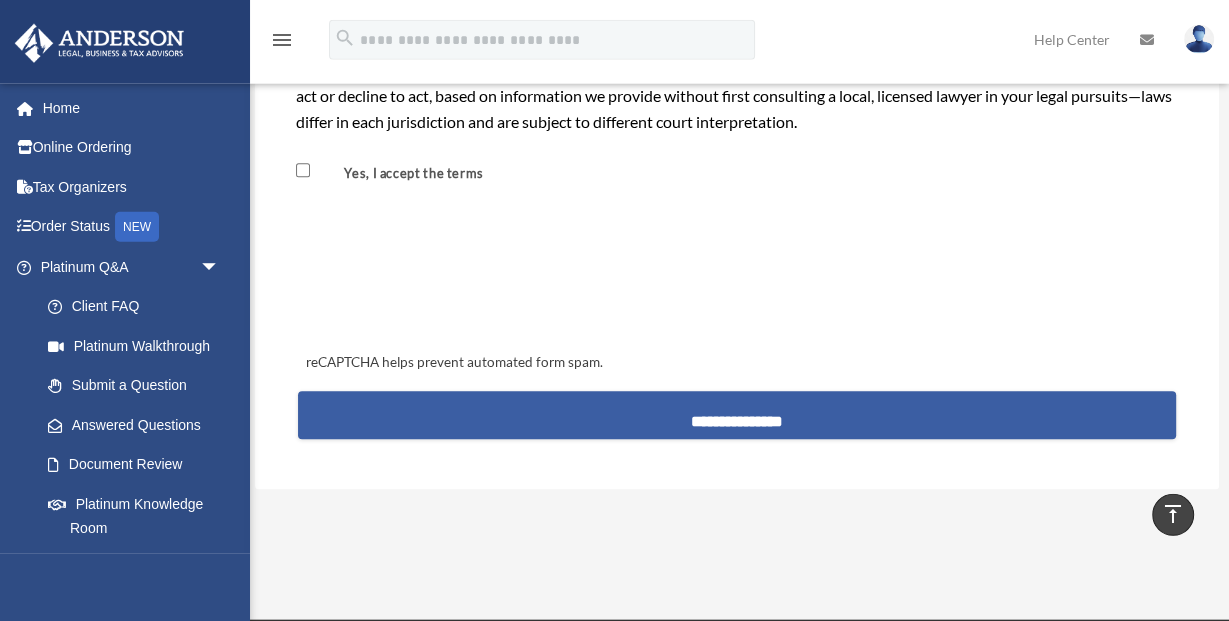 click on "**********" at bounding box center [737, 416] 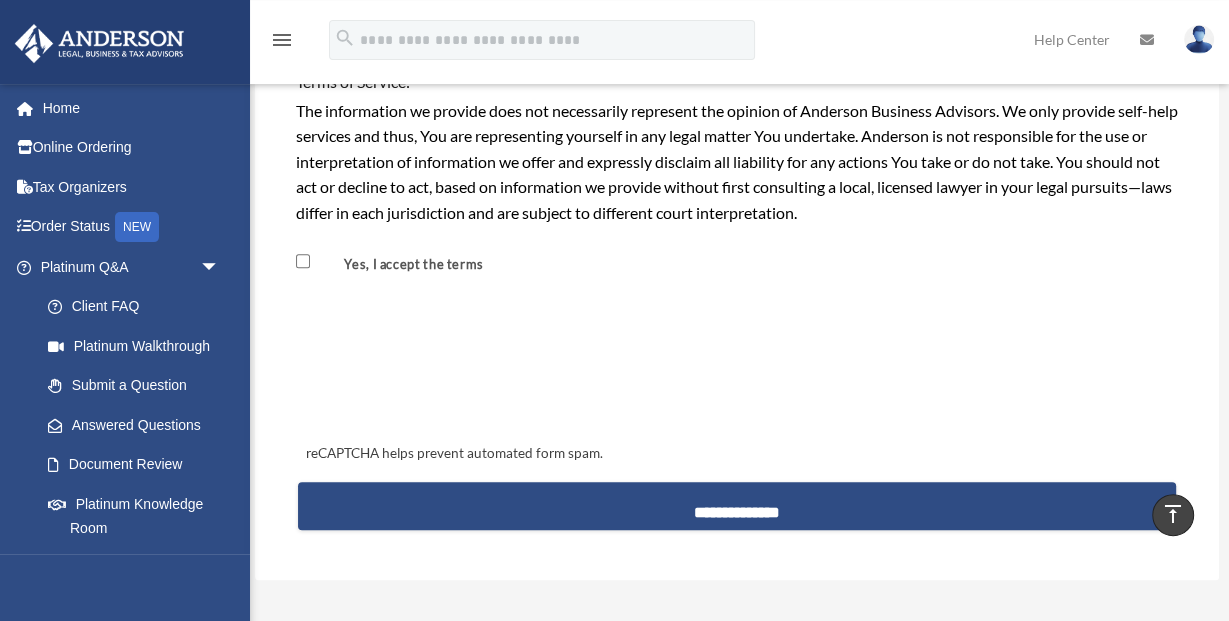 scroll, scrollTop: 1707, scrollLeft: 0, axis: vertical 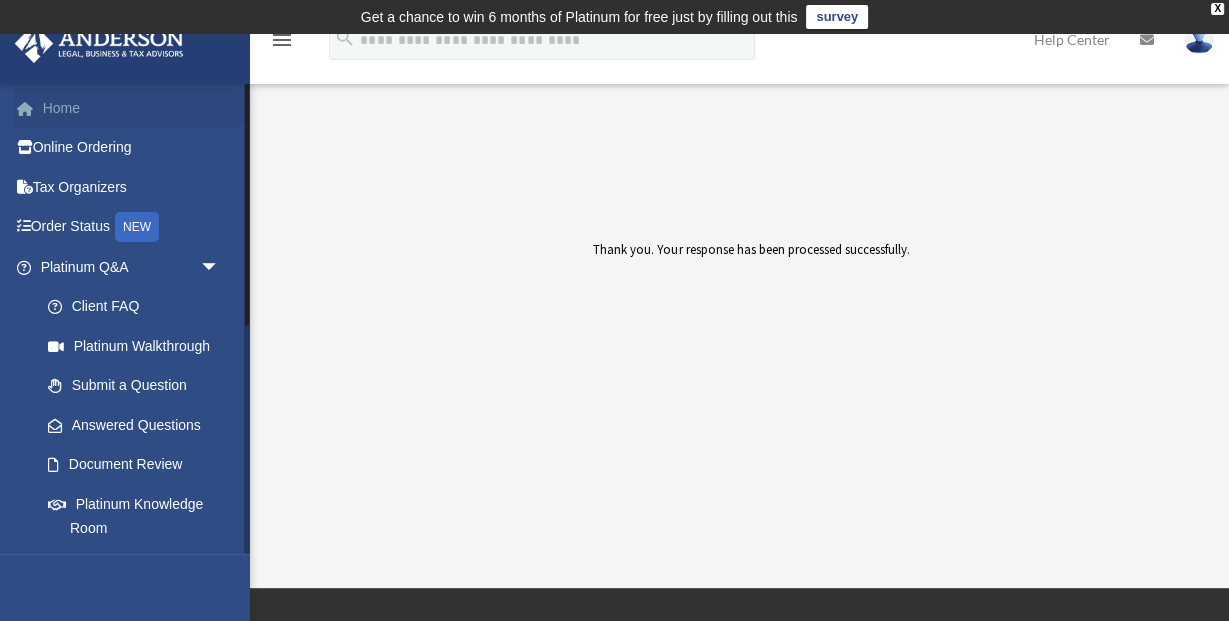 click on "Home" at bounding box center (132, 108) 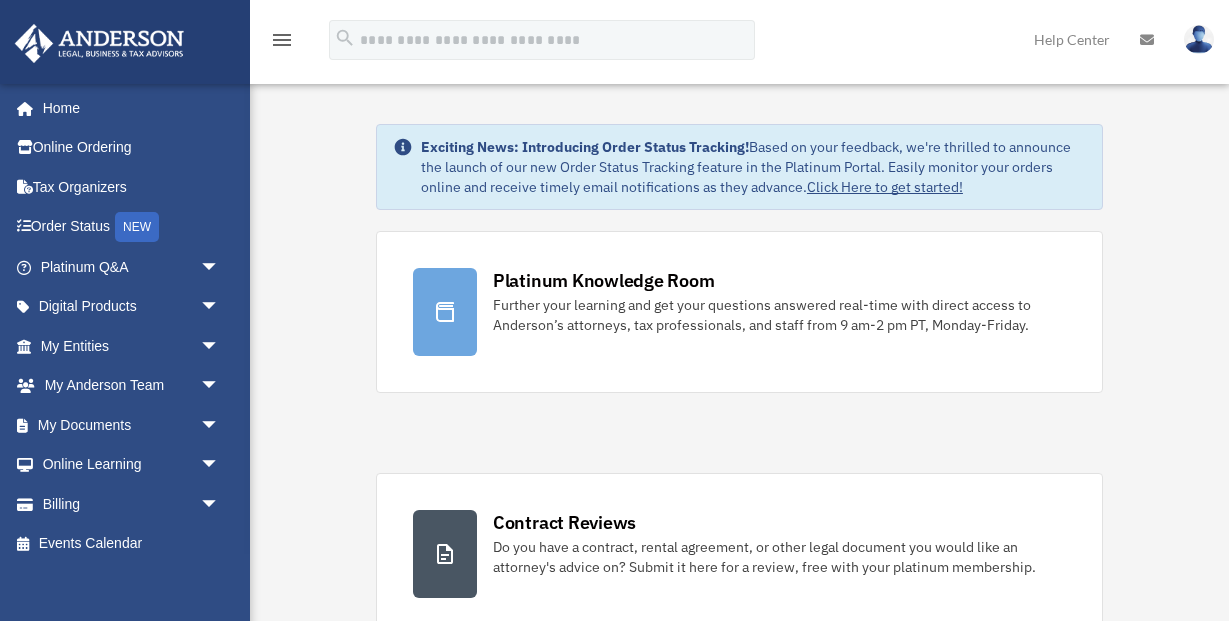 scroll, scrollTop: 0, scrollLeft: 0, axis: both 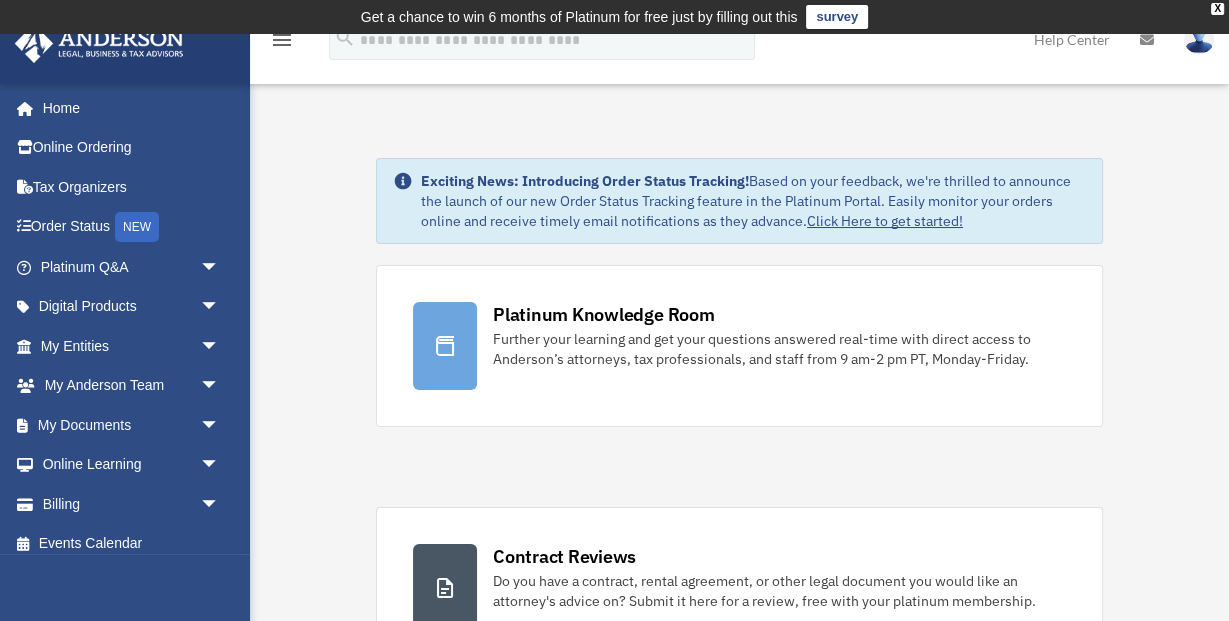 click on "Exciting News: Introducing Order Status Tracking!  Based on your feedback, we're thrilled to announce the launch of our new Order Status Tracking feature in the Platinum Portal. Easily monitor your orders online and receive timely email notifications as they advance.   Click Here to get started!
Platinum Knowledge Room
Further your learning and get your questions answered real-time with direct access to Anderson’s attorneys, tax professionals, and staff from 9 am-2 pm PT, Monday-Friday." at bounding box center (739, 1283) 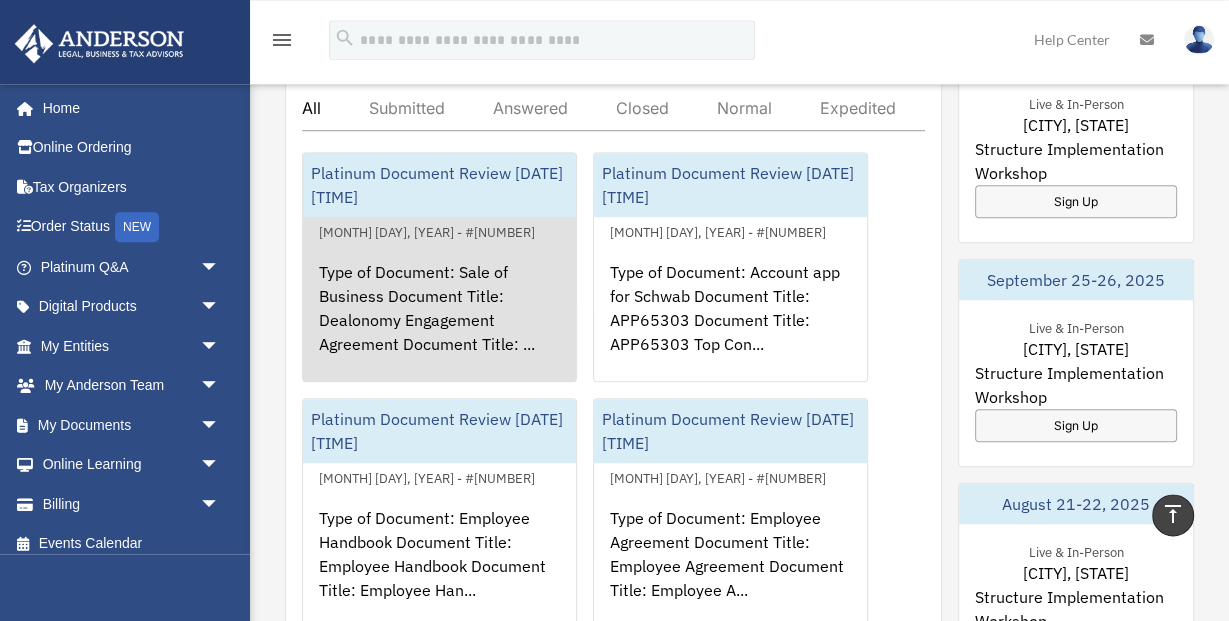 scroll, scrollTop: 1220, scrollLeft: 0, axis: vertical 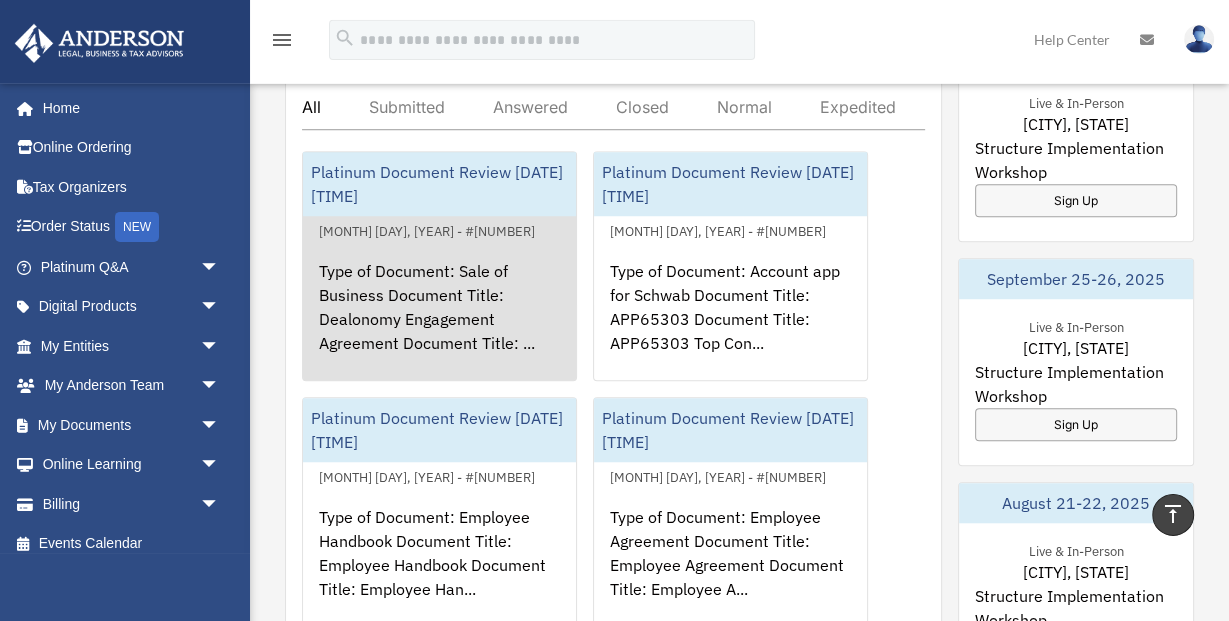 click on "Platinum Document Review [DATE] [TIME]" at bounding box center [439, 184] 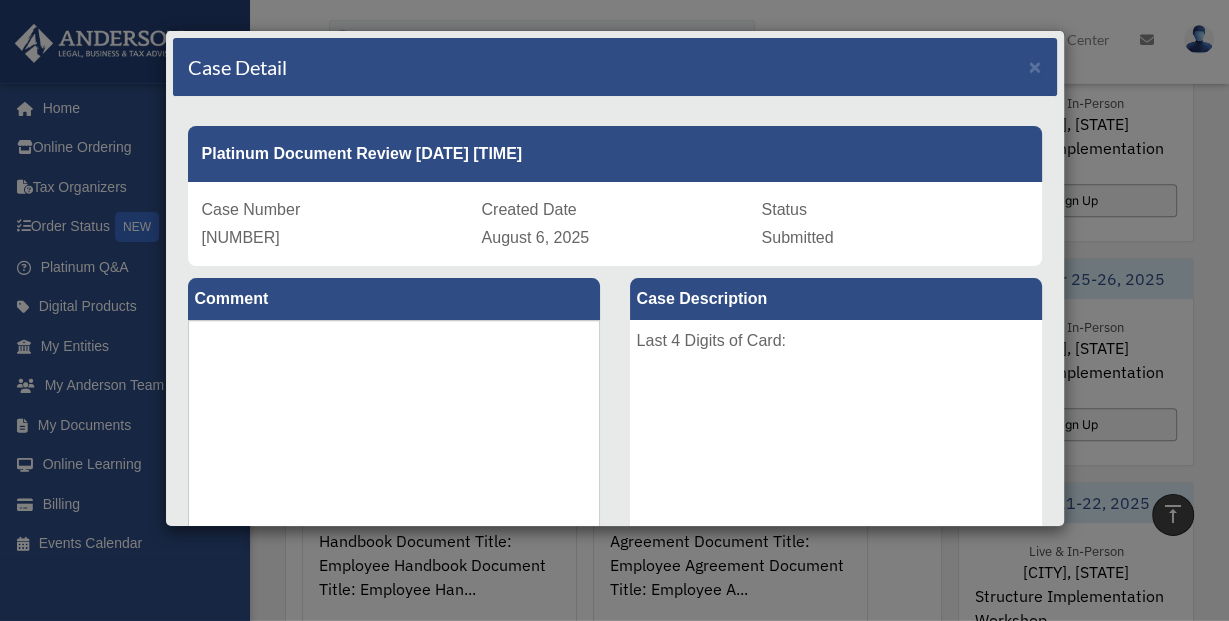 scroll, scrollTop: 301, scrollLeft: 0, axis: vertical 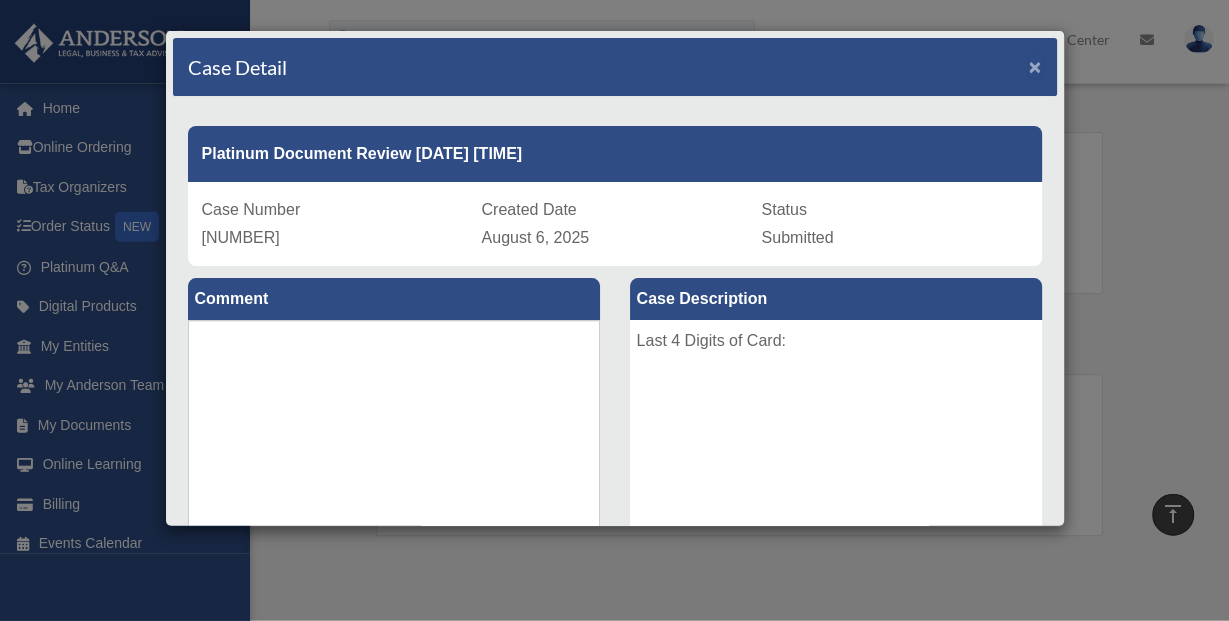 click on "×" at bounding box center (1035, 66) 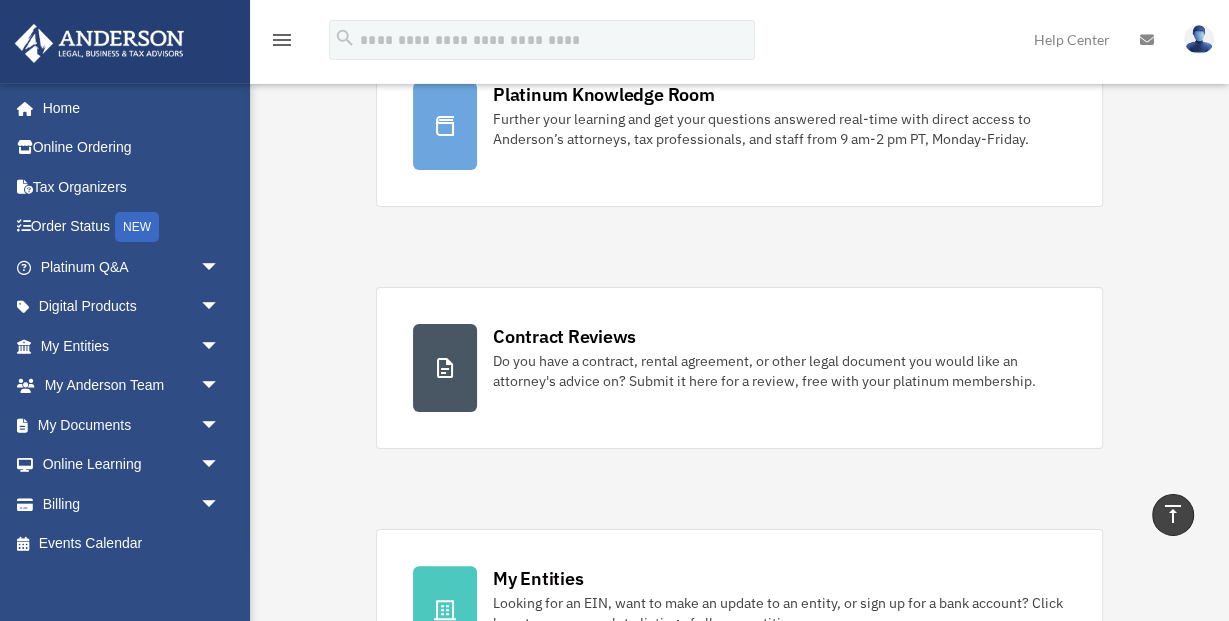 scroll, scrollTop: 0, scrollLeft: 0, axis: both 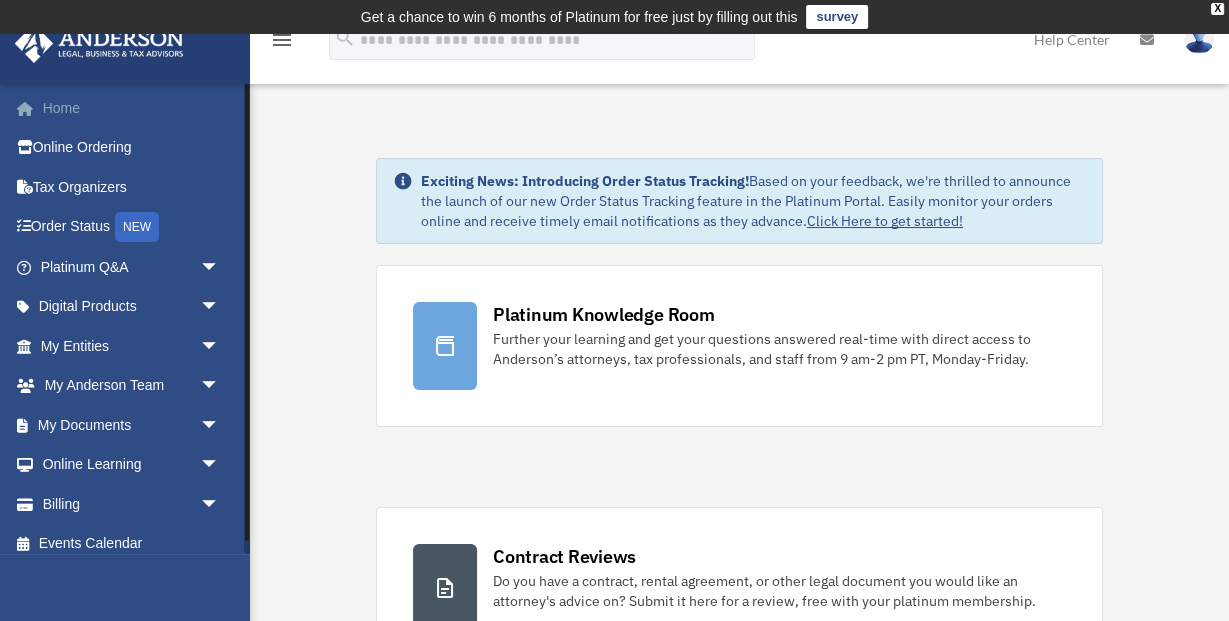 click on "Home" at bounding box center (132, 108) 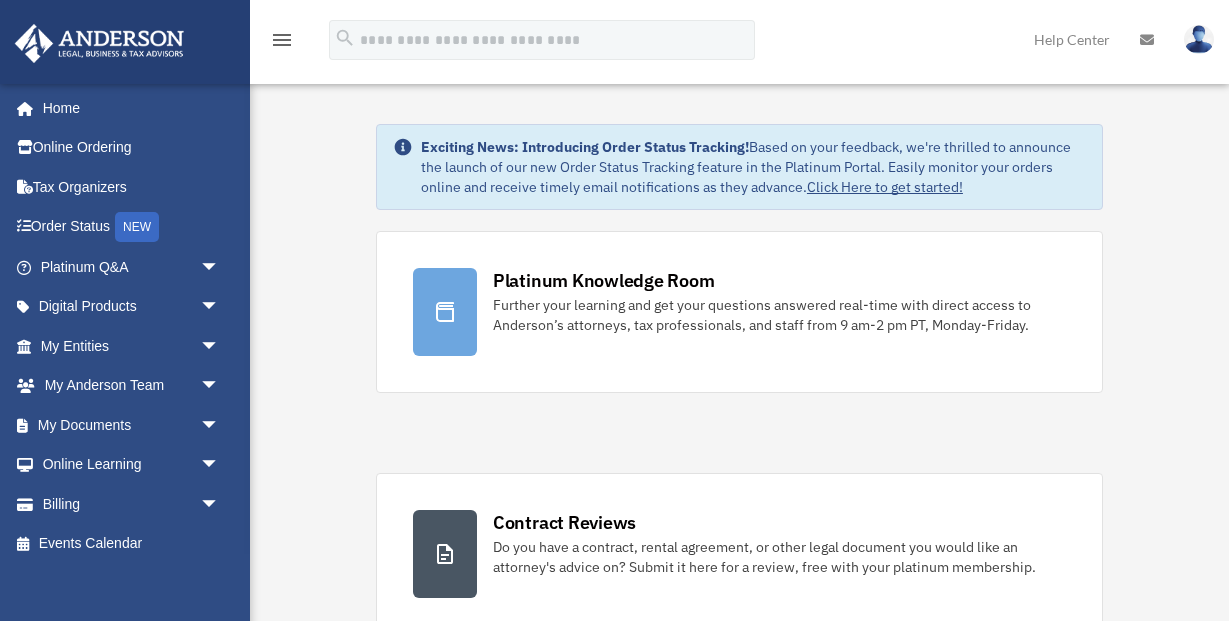 scroll, scrollTop: 0, scrollLeft: 0, axis: both 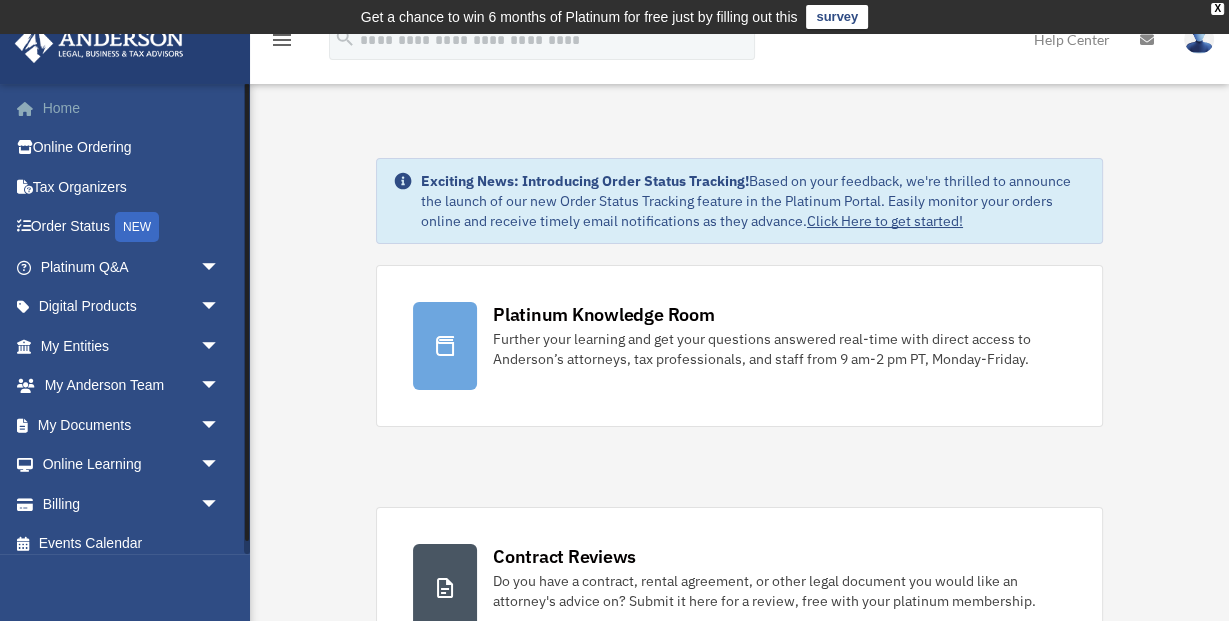 click on "Home" at bounding box center (132, 108) 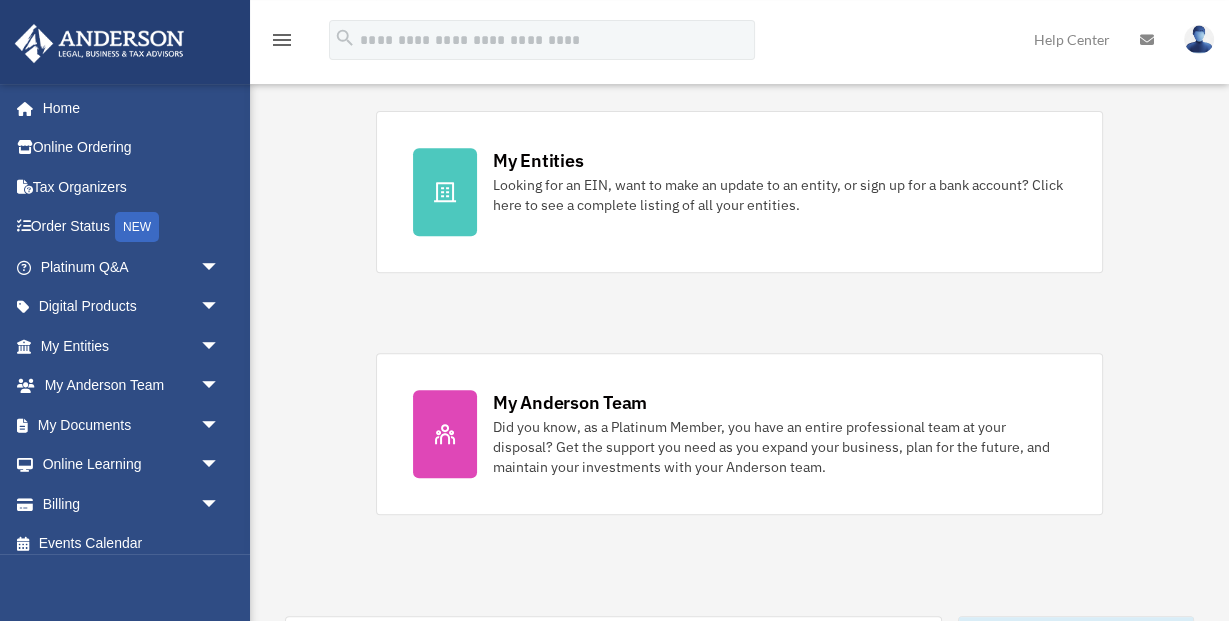 scroll, scrollTop: 652, scrollLeft: 0, axis: vertical 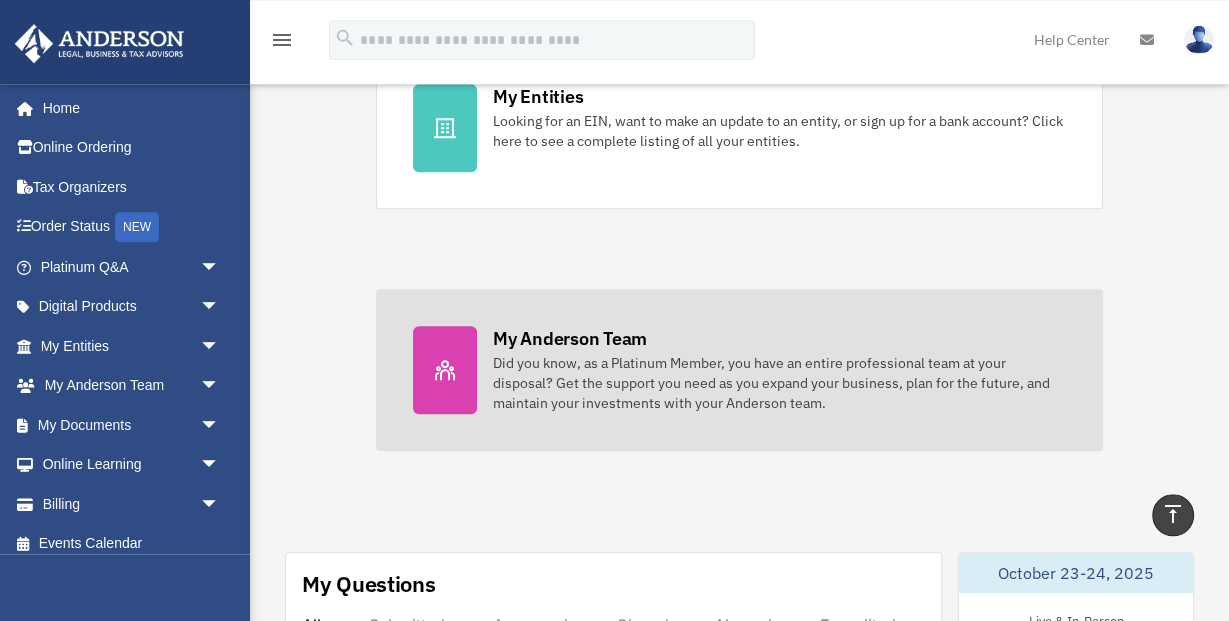 click on "Did you know, as a Platinum Member, you have an entire professional team at your disposal? Get the support you need as you expand your business, plan for the future, and maintain your investments with your Anderson team." at bounding box center [779, 383] 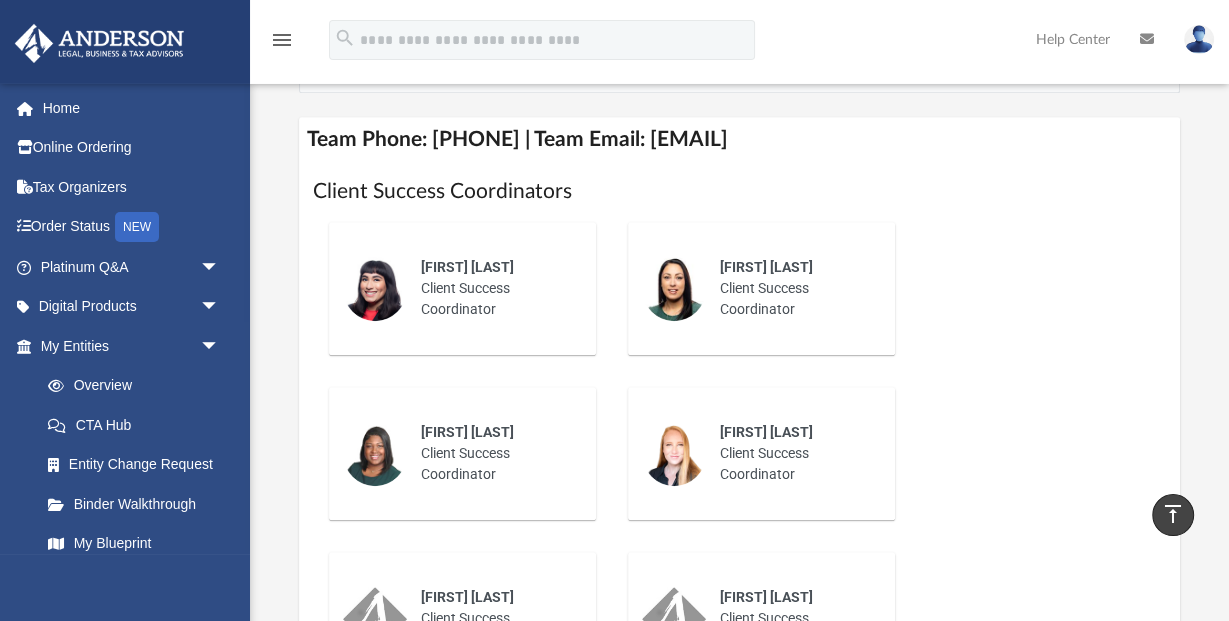 scroll, scrollTop: 874, scrollLeft: 0, axis: vertical 